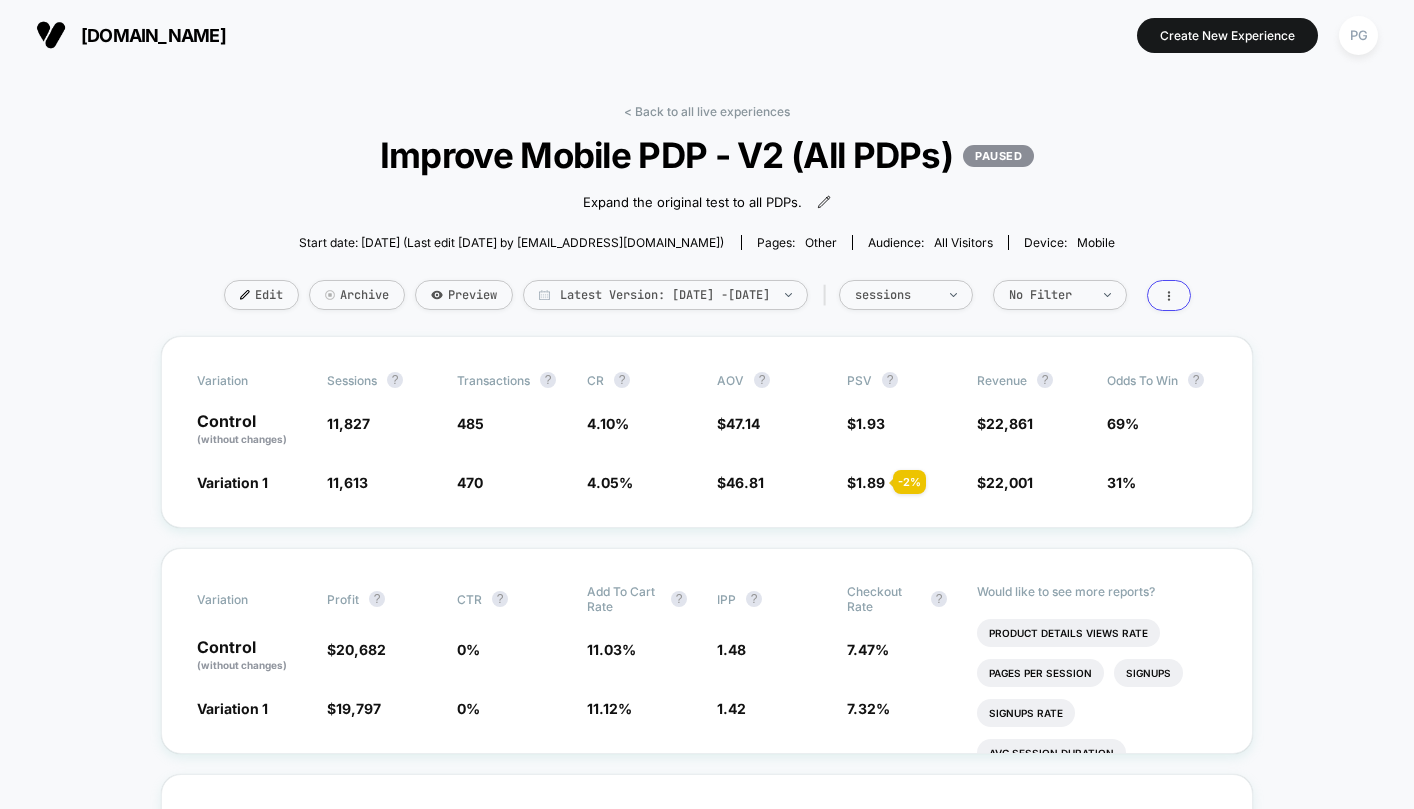 scroll, scrollTop: 0, scrollLeft: 0, axis: both 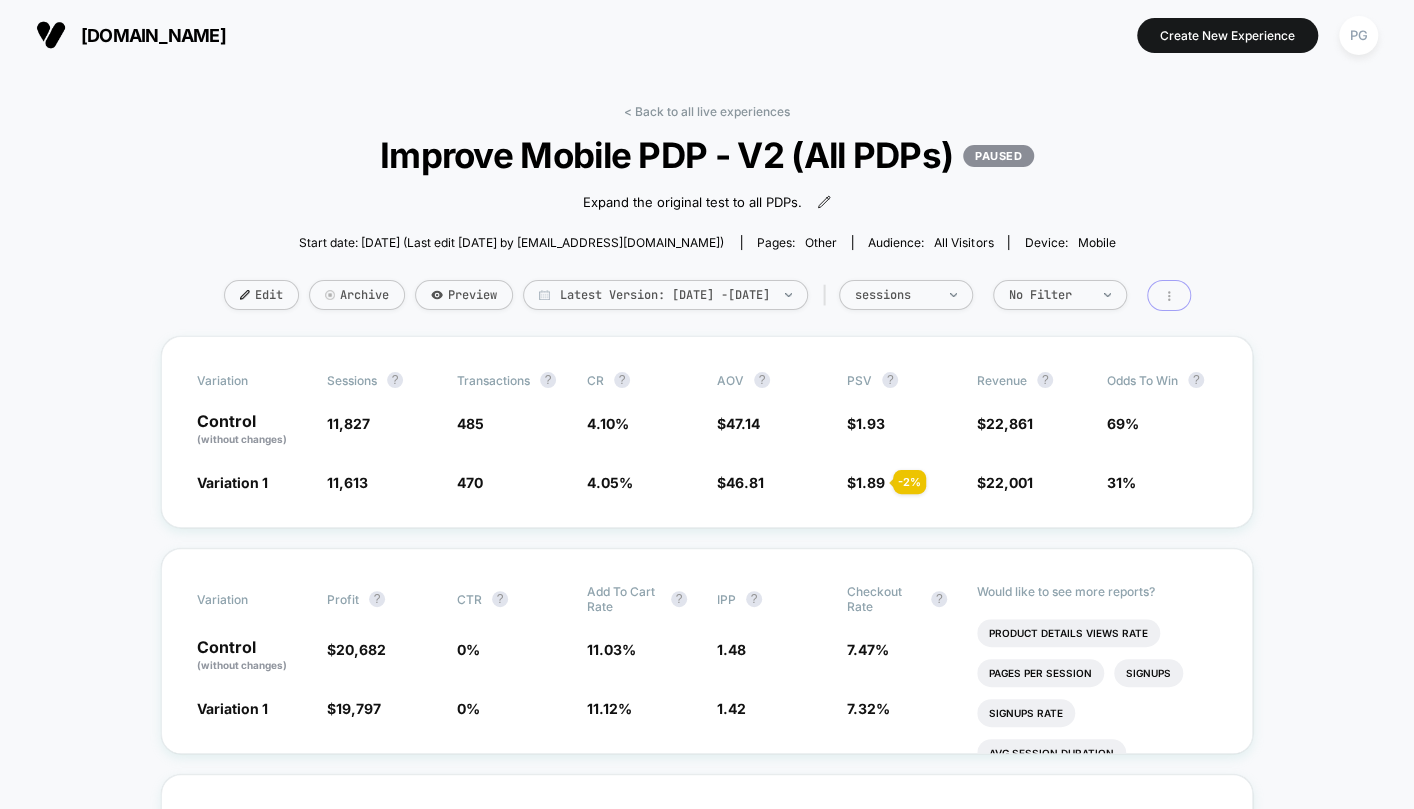 click at bounding box center (1169, 295) 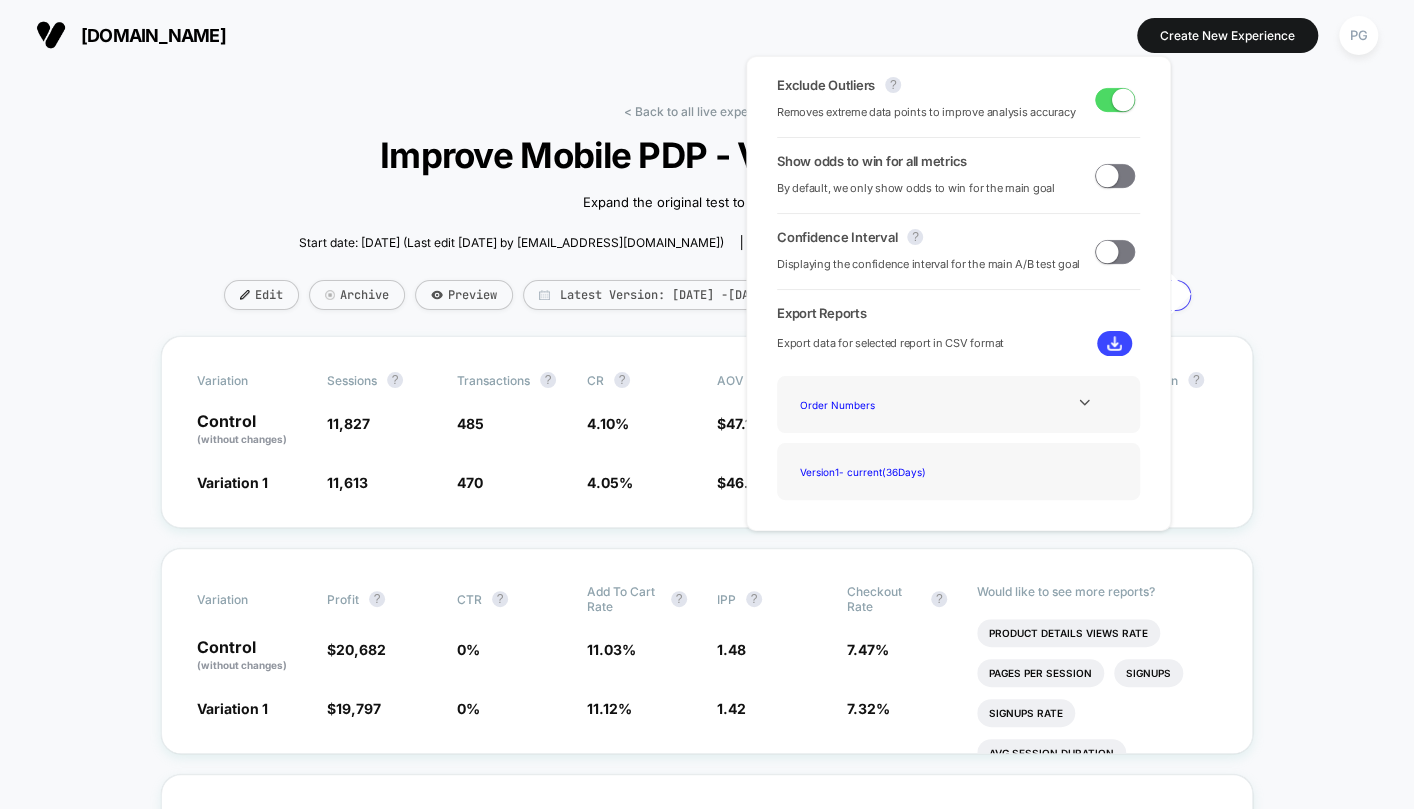 click at bounding box center (1114, 343) 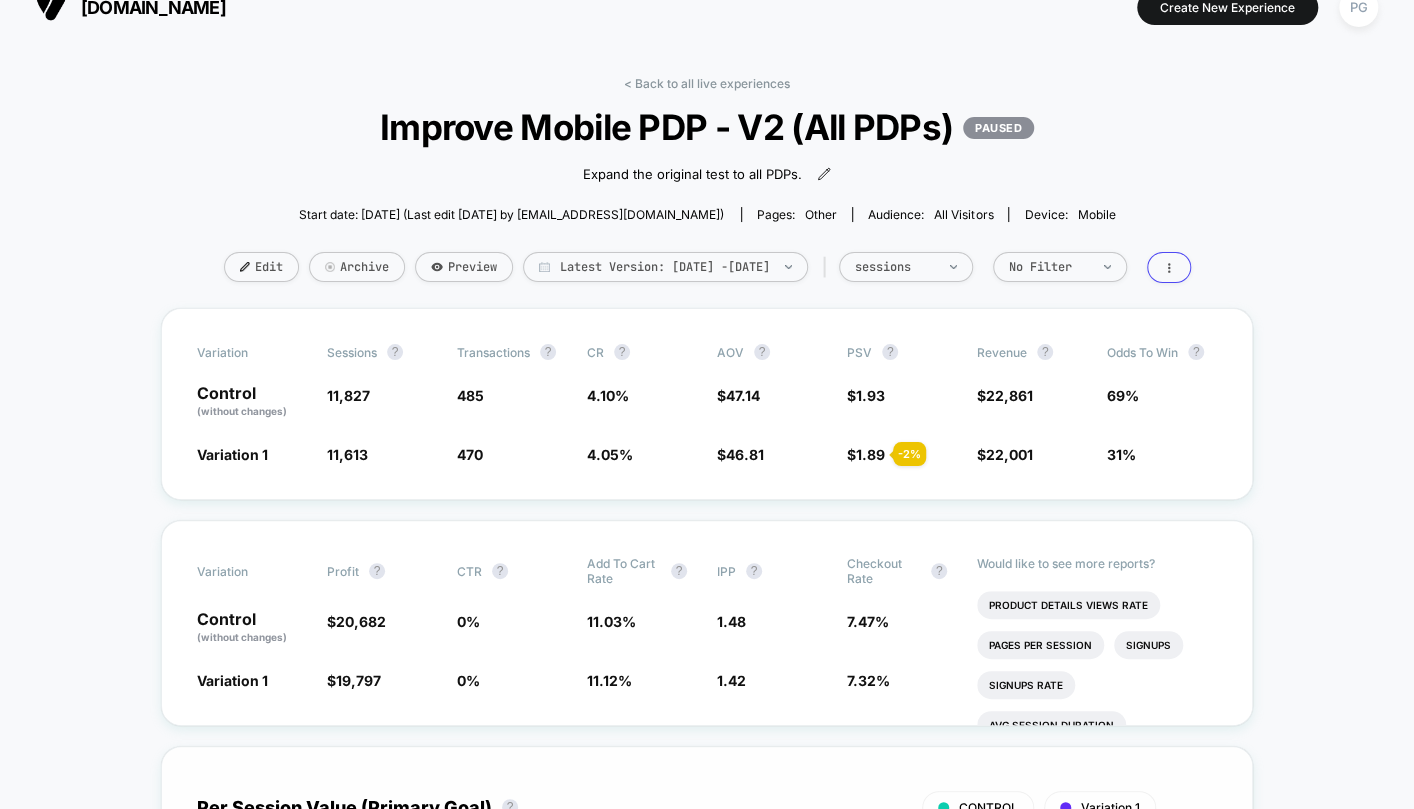scroll, scrollTop: 0, scrollLeft: 0, axis: both 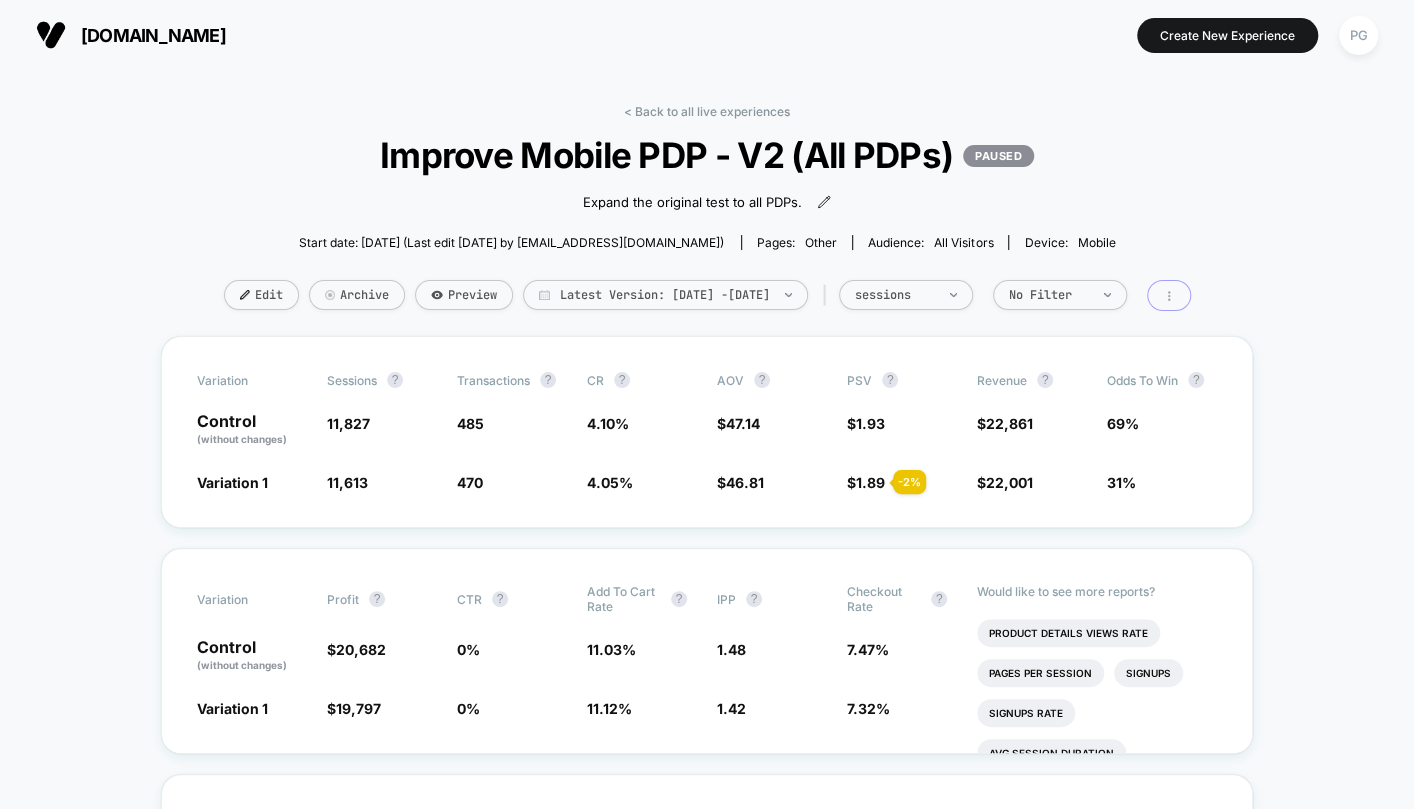 click at bounding box center [1169, 295] 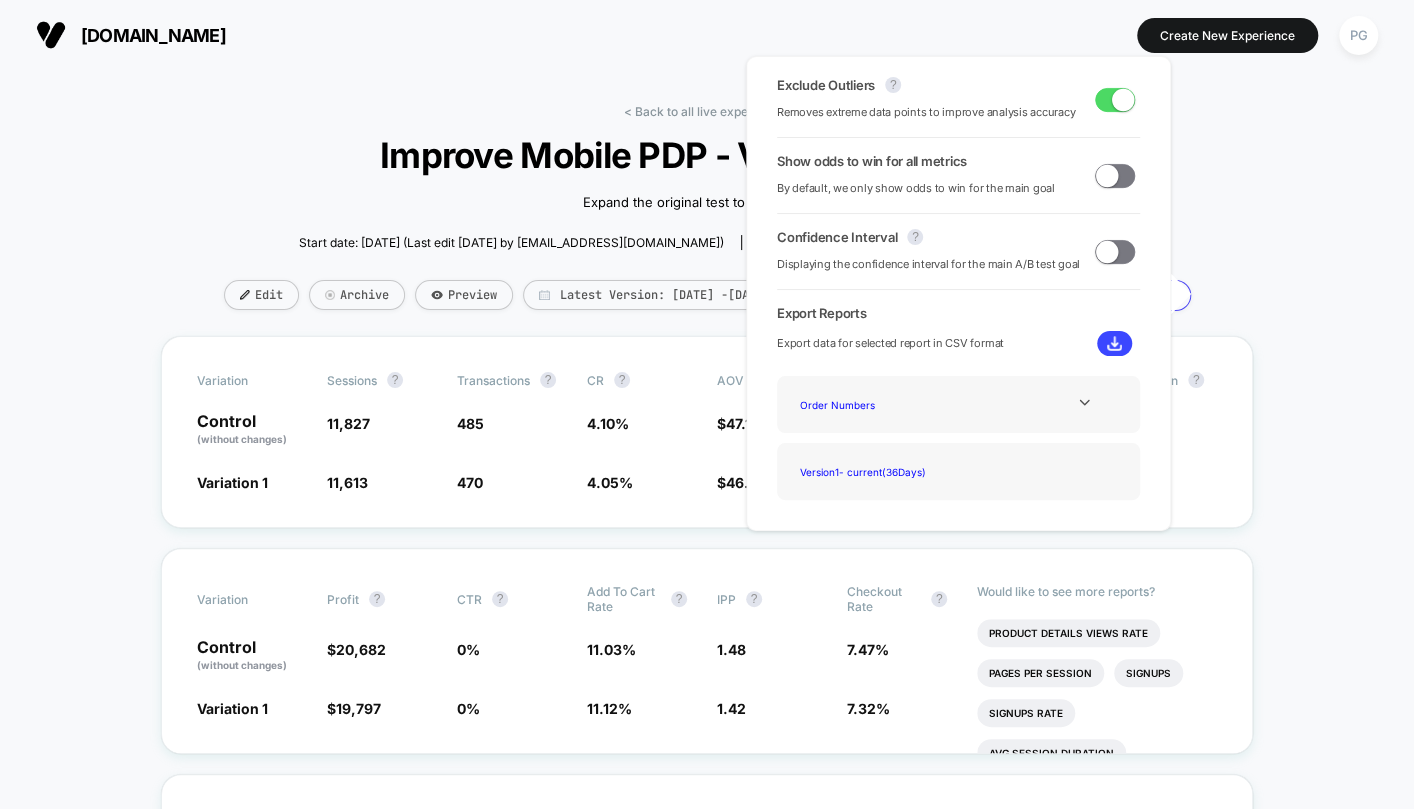 click at bounding box center [1114, 343] 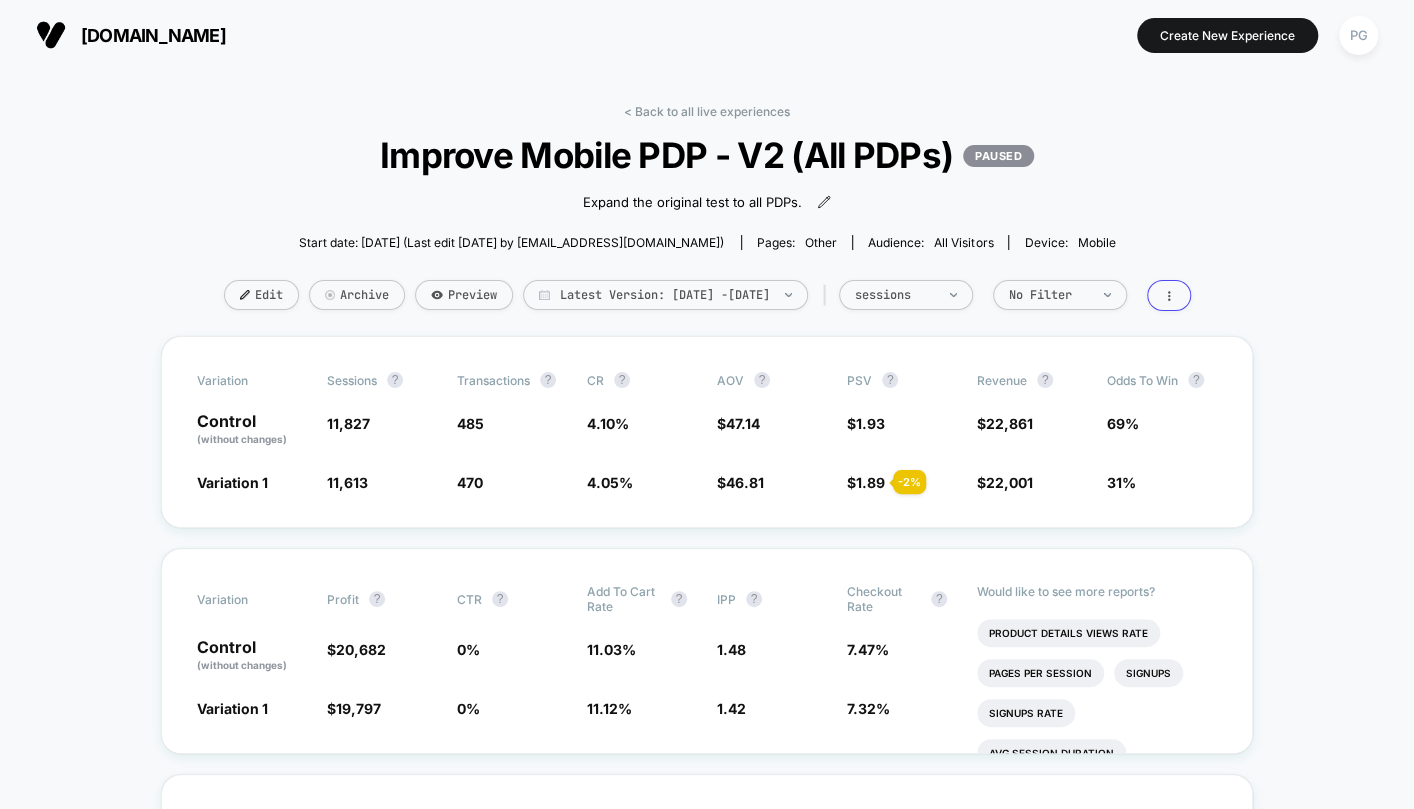 click on "< Back to all live experiences  Improve Mobile PDP - V2 (All PDPs) PAUSED Expand the original test to all PDPs. Click to edit experience details Expand the original test to all PDPs. Start date: 5/29/2025 (Last edit 7/3/2025 by general@addpbj.com) Pages: other Audience: All Visitors Device: mobile Edit Archive  Preview Latest Version:     May 29, 2025    -    Jul 3, 2025 |   sessions   No Filter" at bounding box center (707, 220) 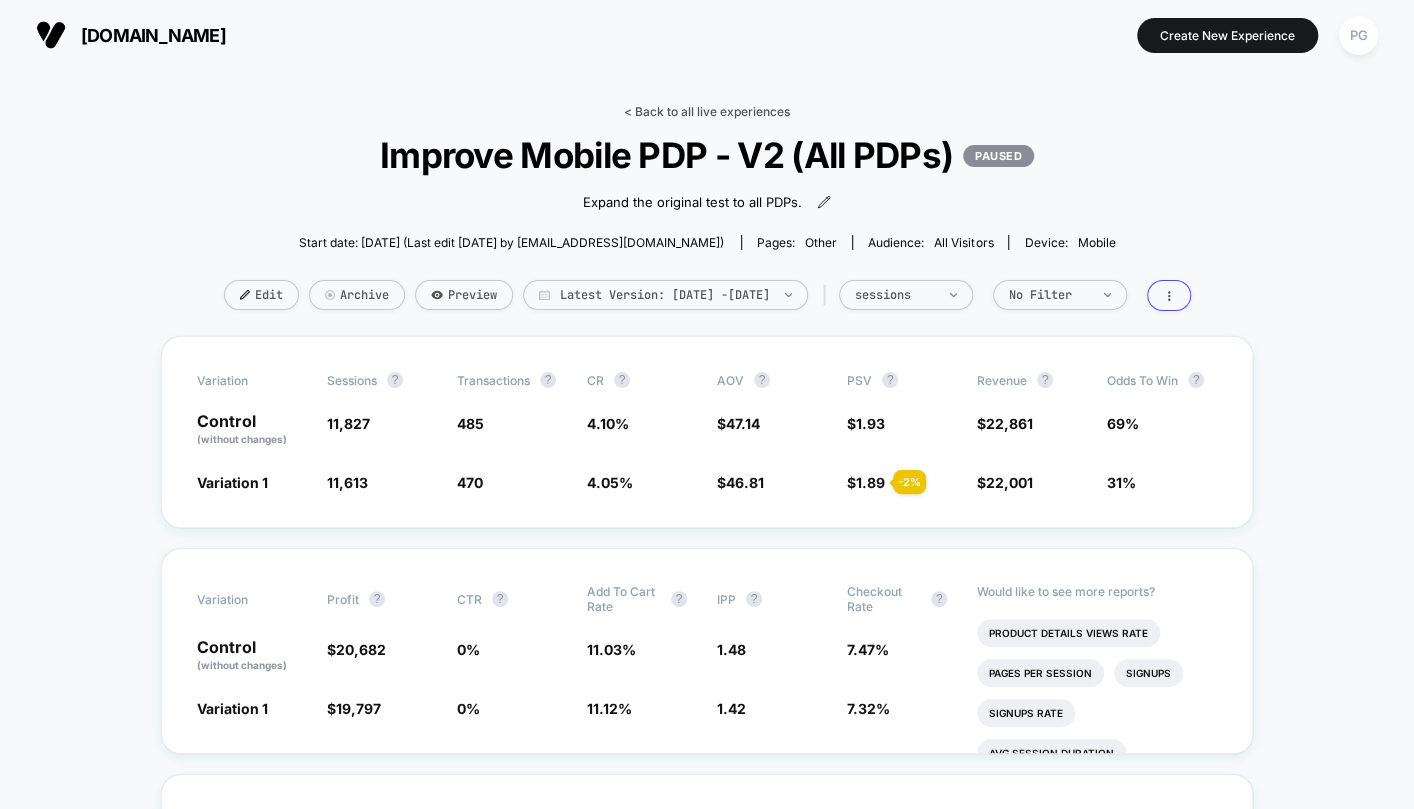 click on "< Back to all live experiences" at bounding box center (707, 111) 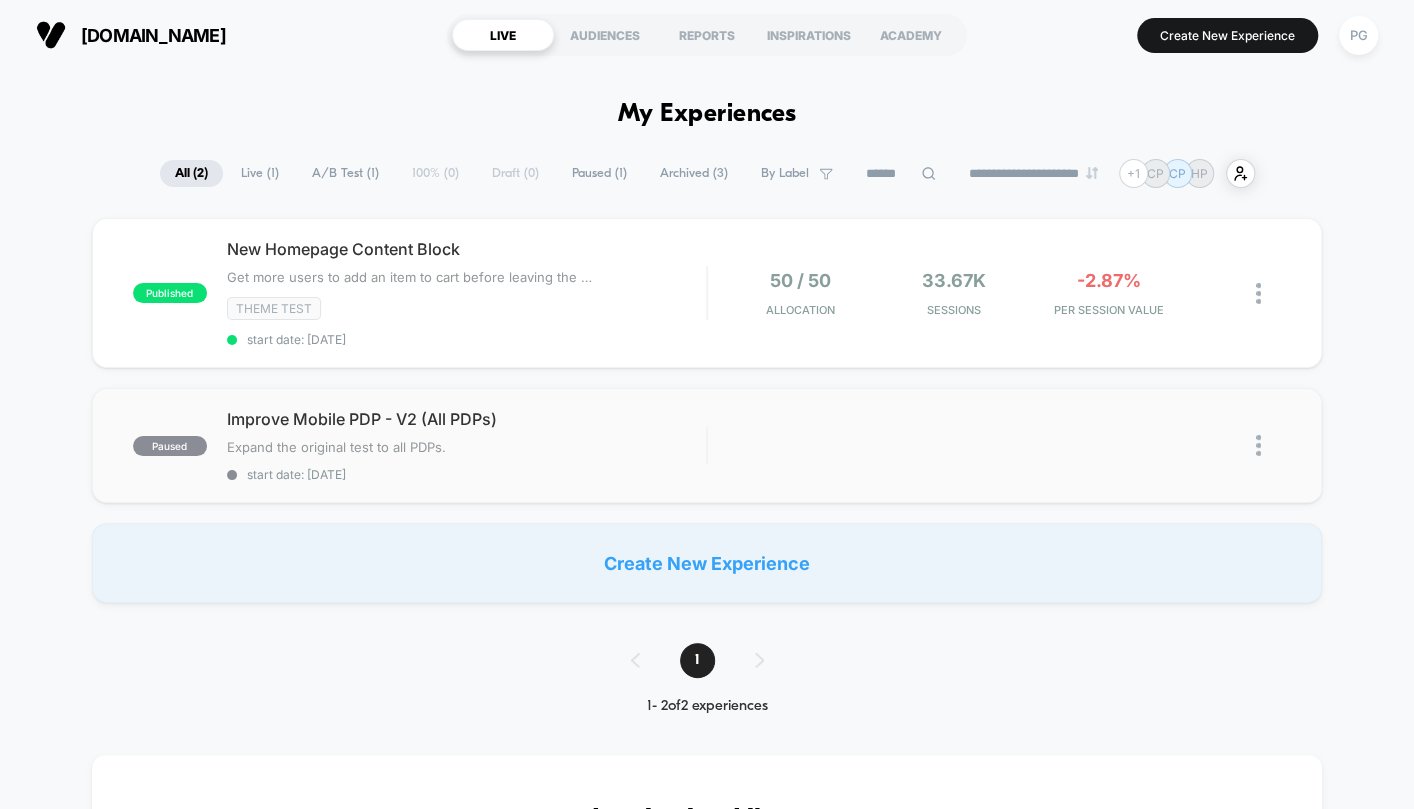 click at bounding box center [1258, 445] 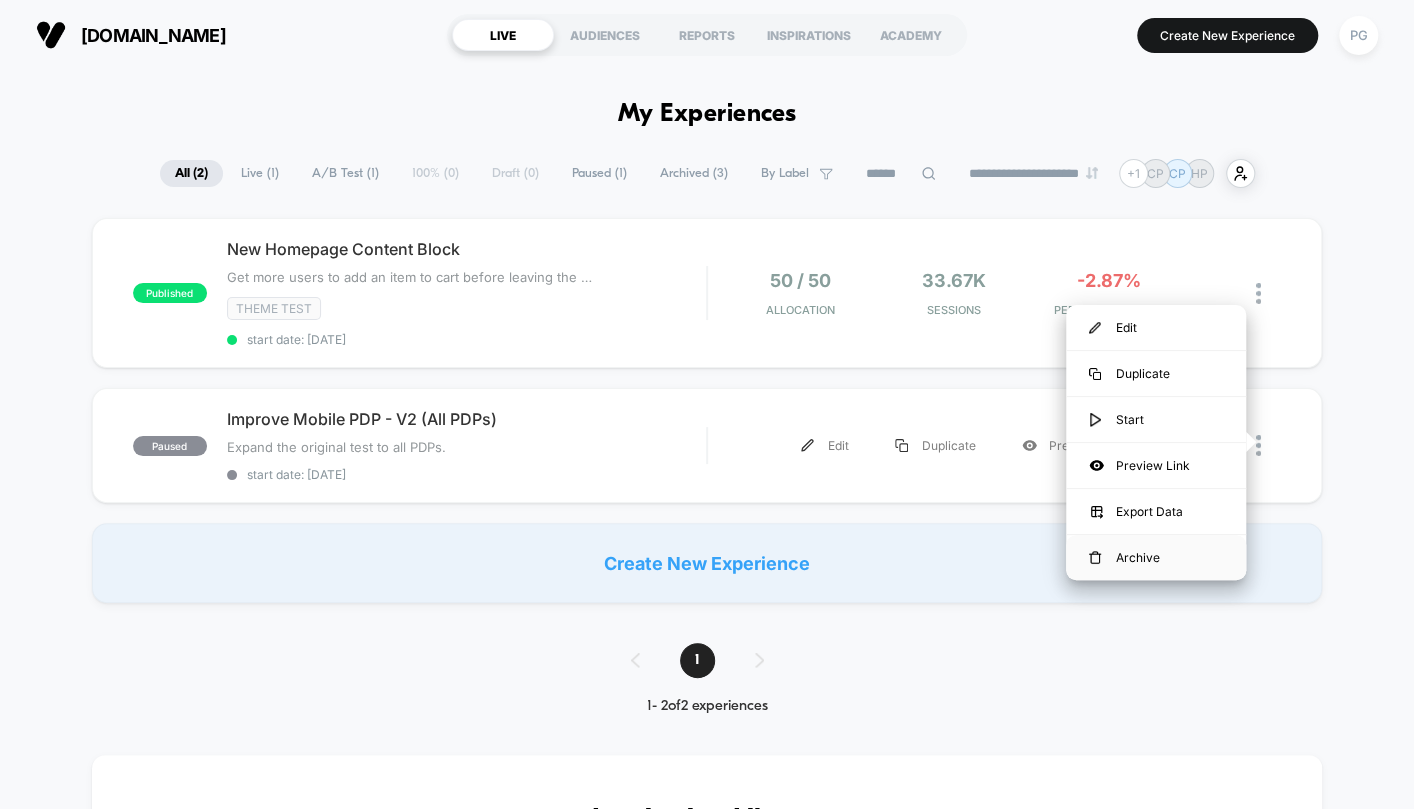 click on "Archive" at bounding box center (1156, 557) 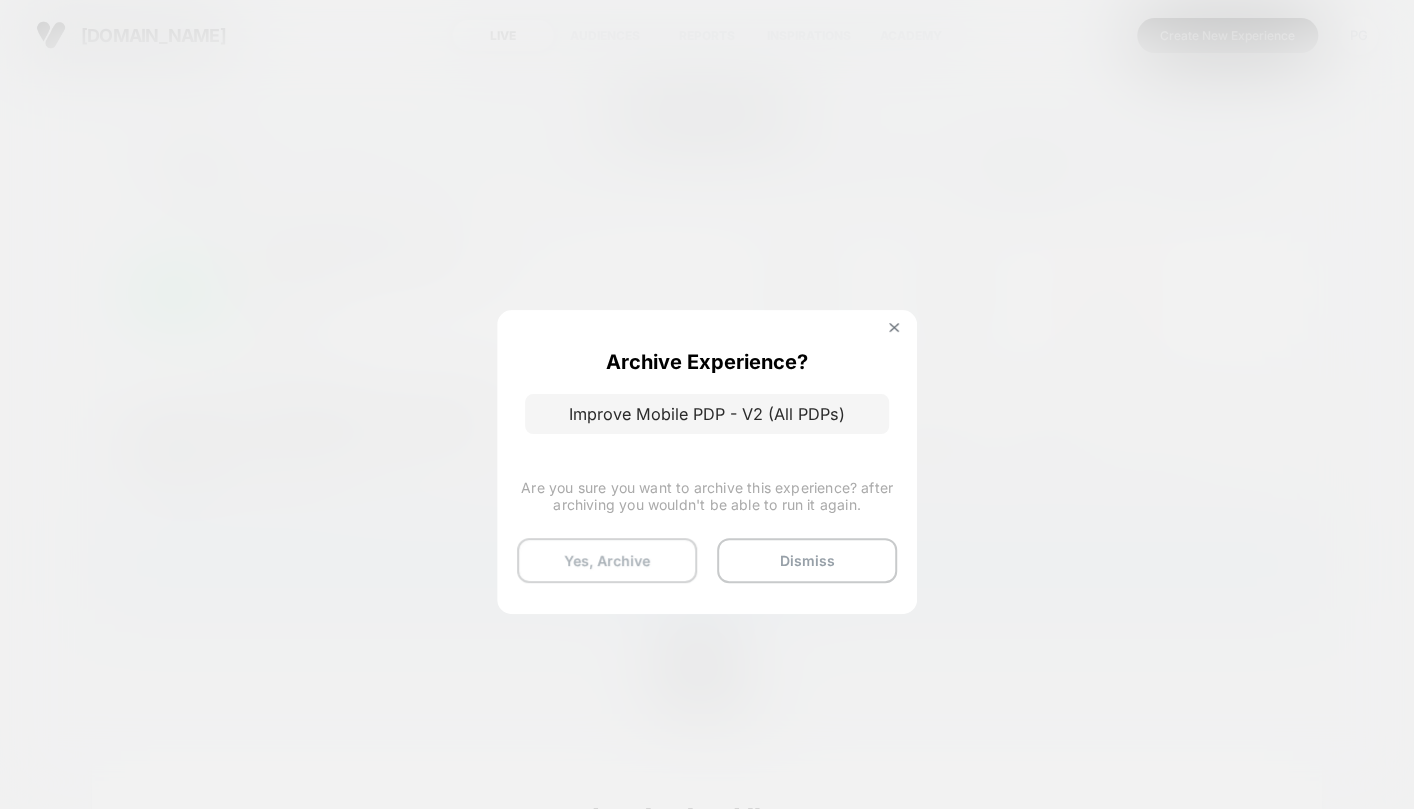 click on "Yes, Archive" at bounding box center [607, 560] 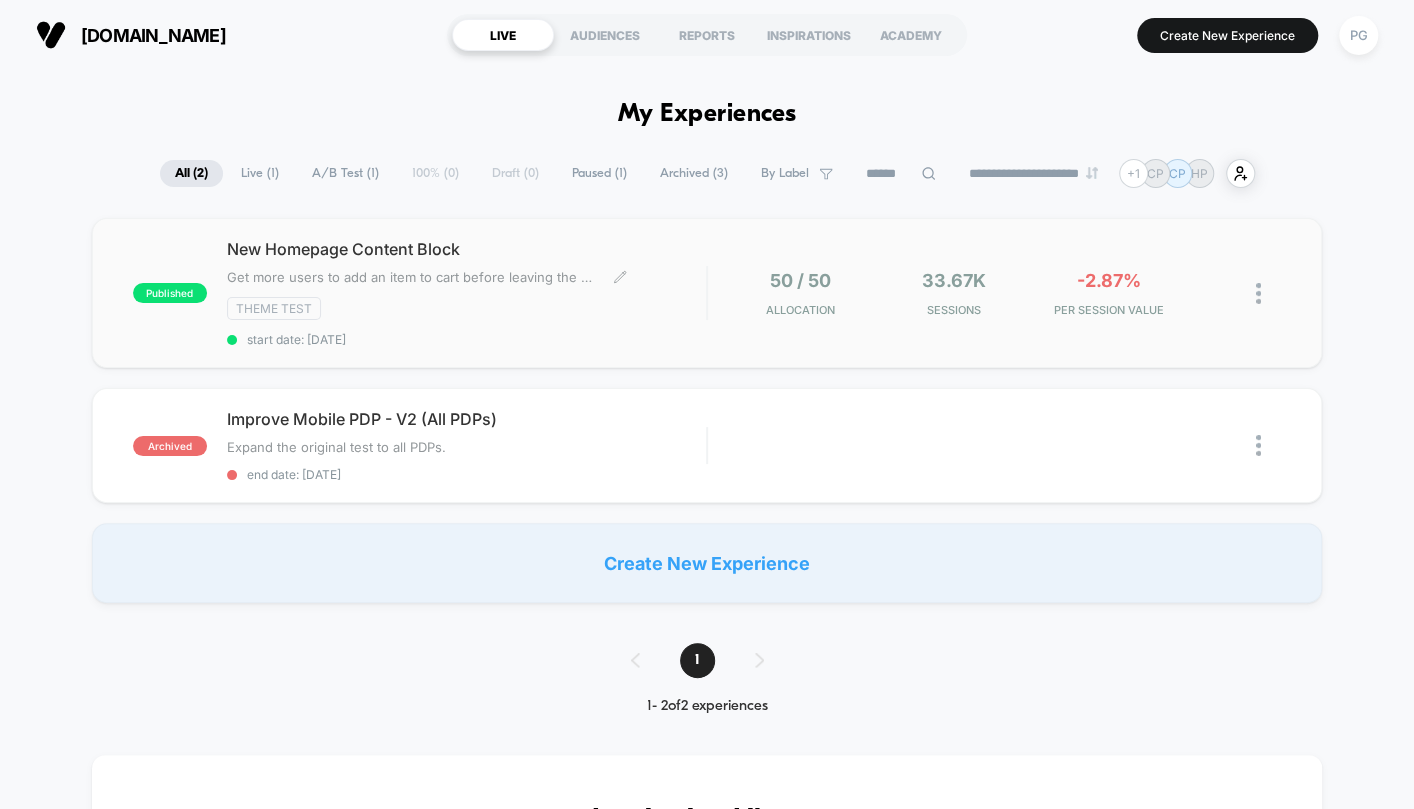 click on "New Homepage Content Block" at bounding box center [466, 249] 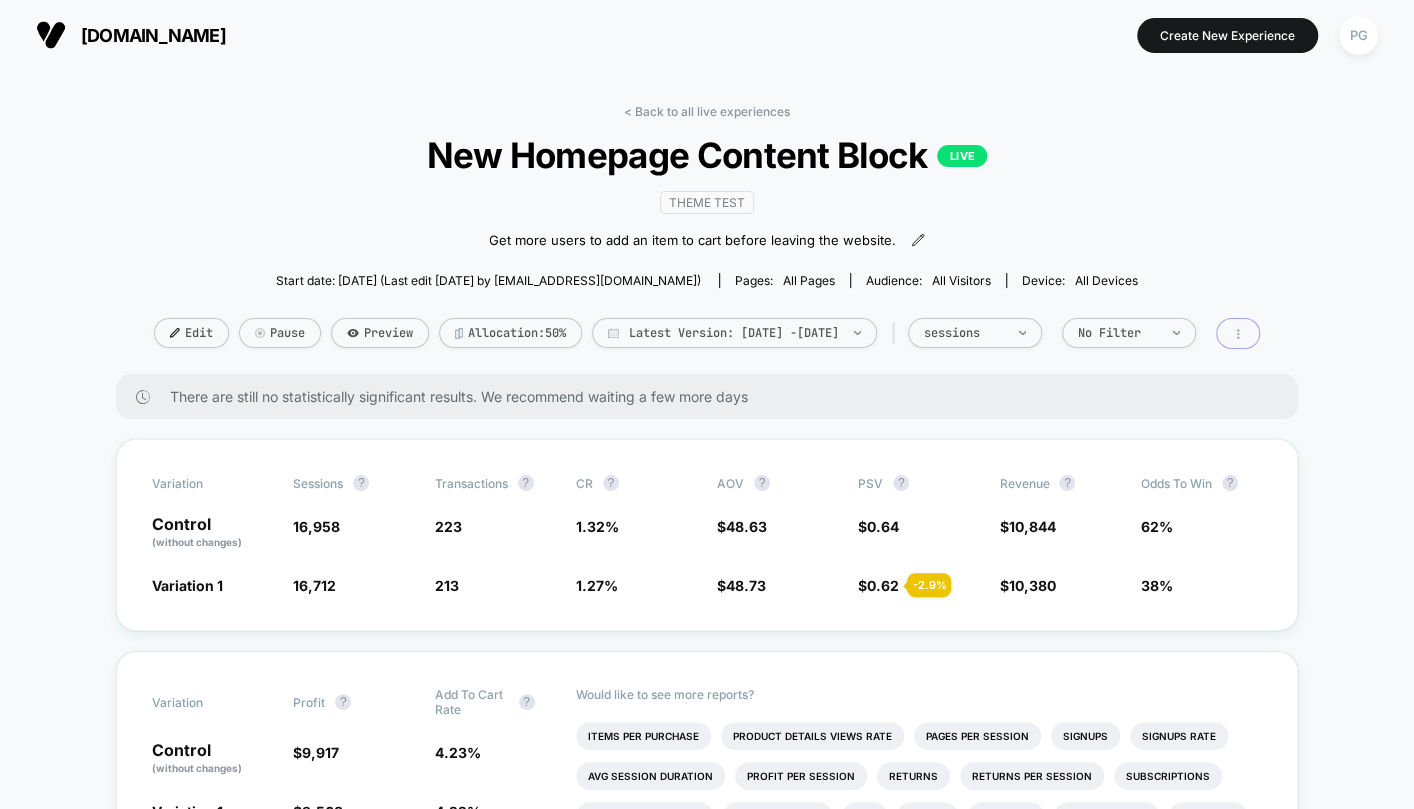 click at bounding box center [1238, 333] 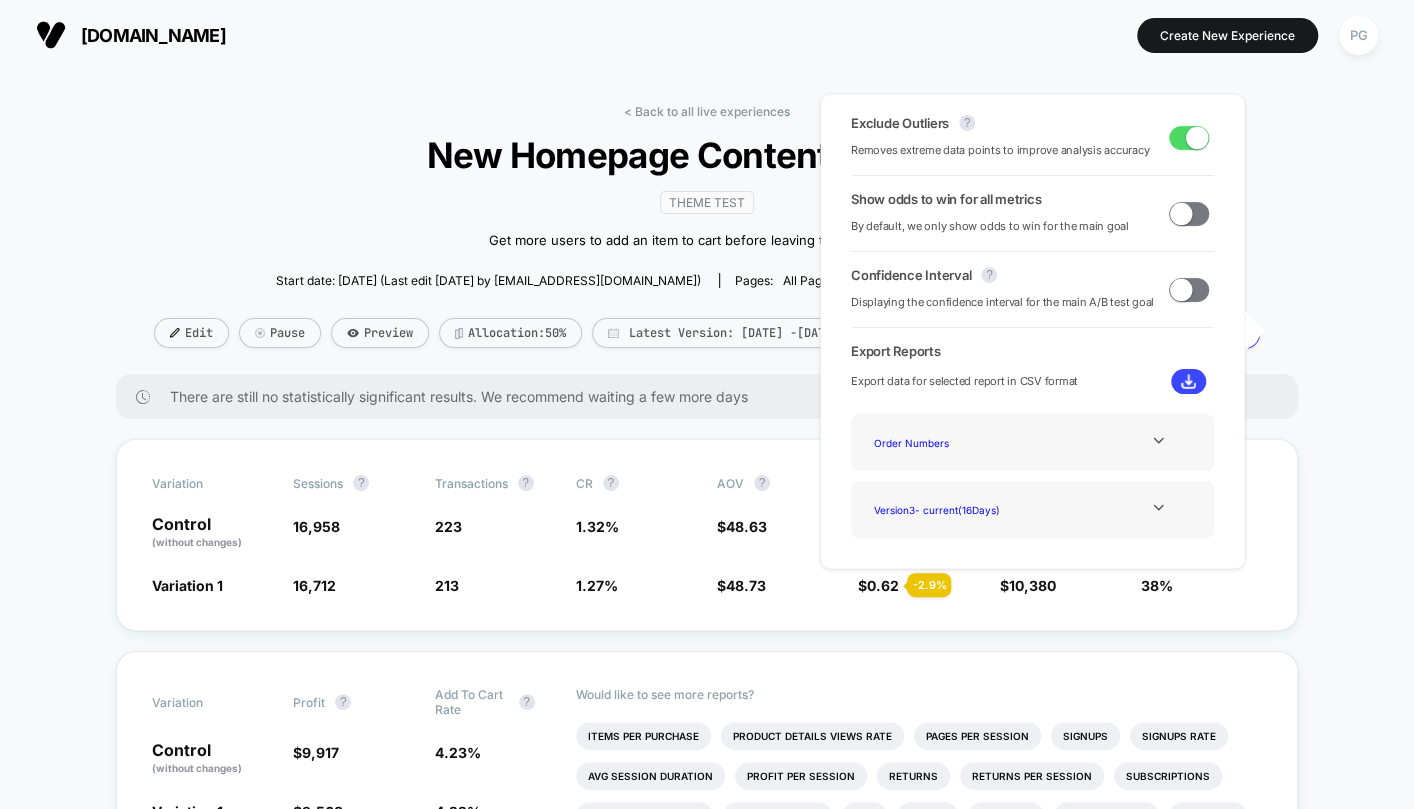 click at bounding box center (1188, 381) 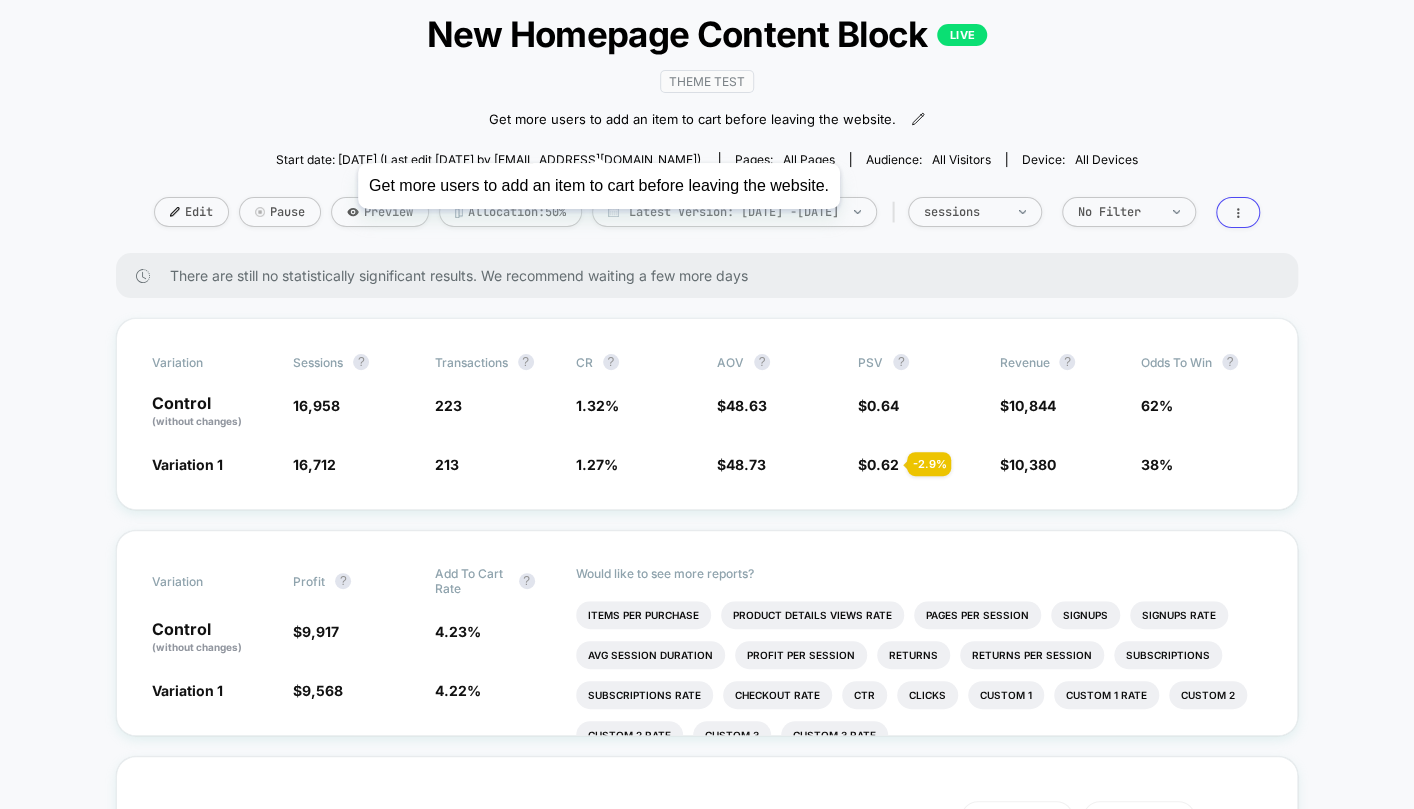 scroll, scrollTop: 0, scrollLeft: 0, axis: both 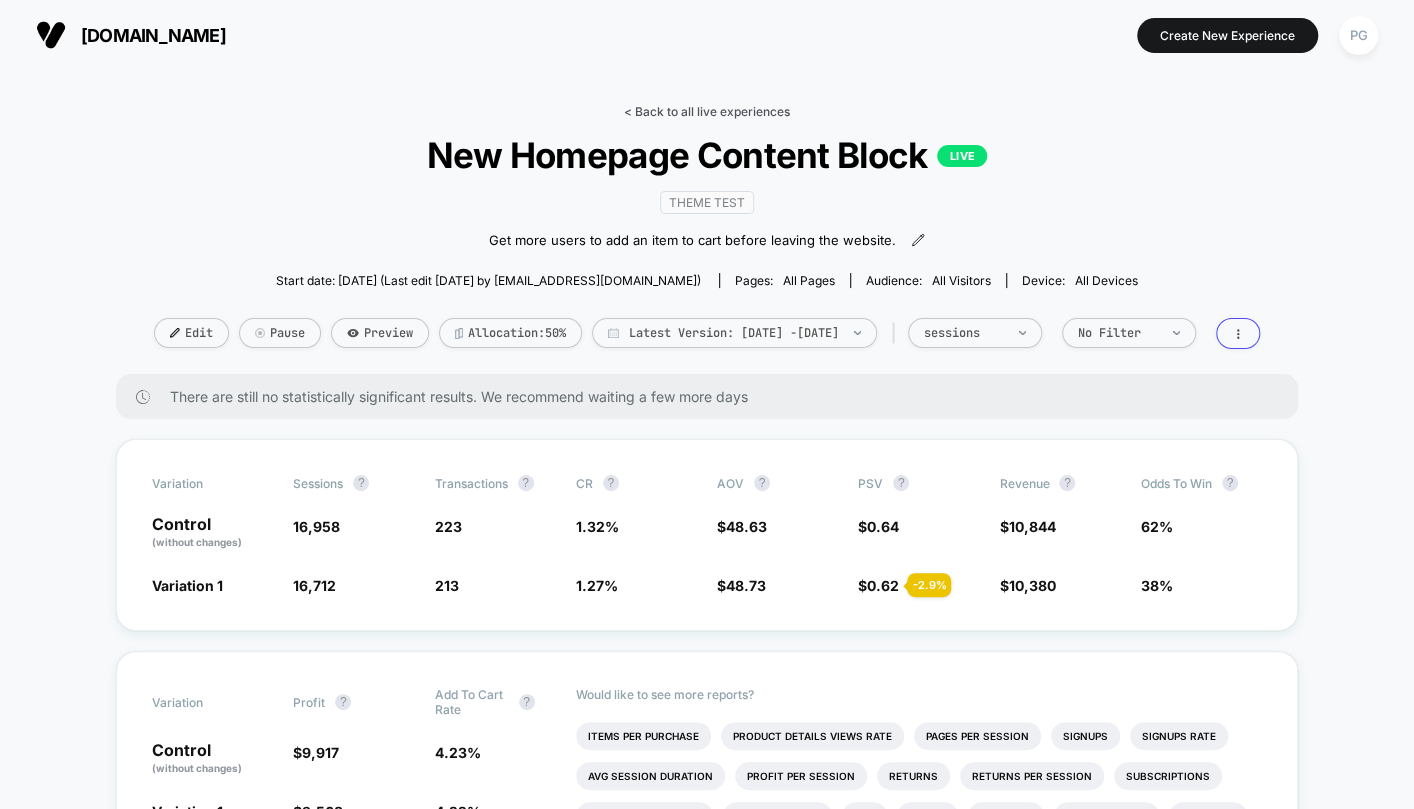 click on "< Back to all live experiences" at bounding box center [707, 111] 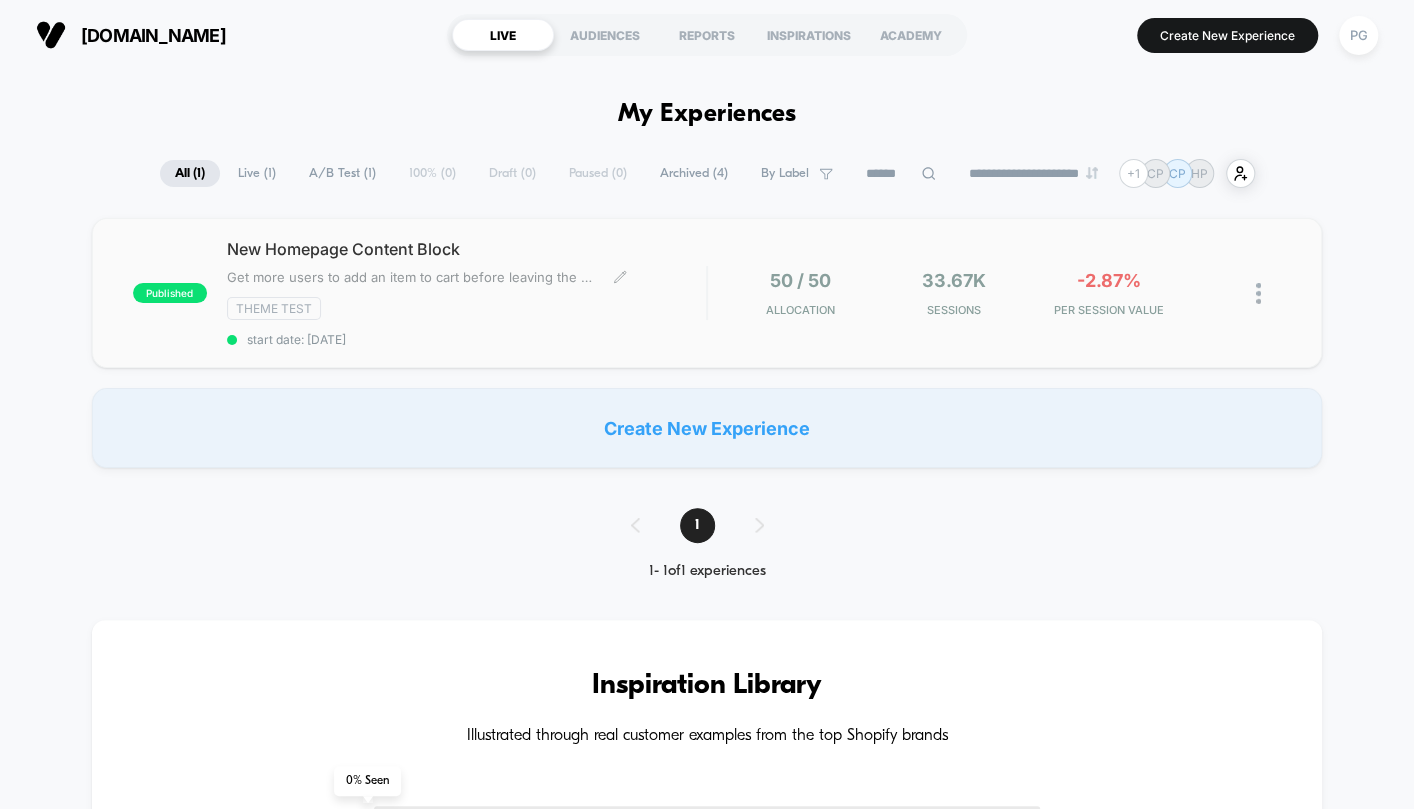click on "New Homepage Content Block" at bounding box center [466, 249] 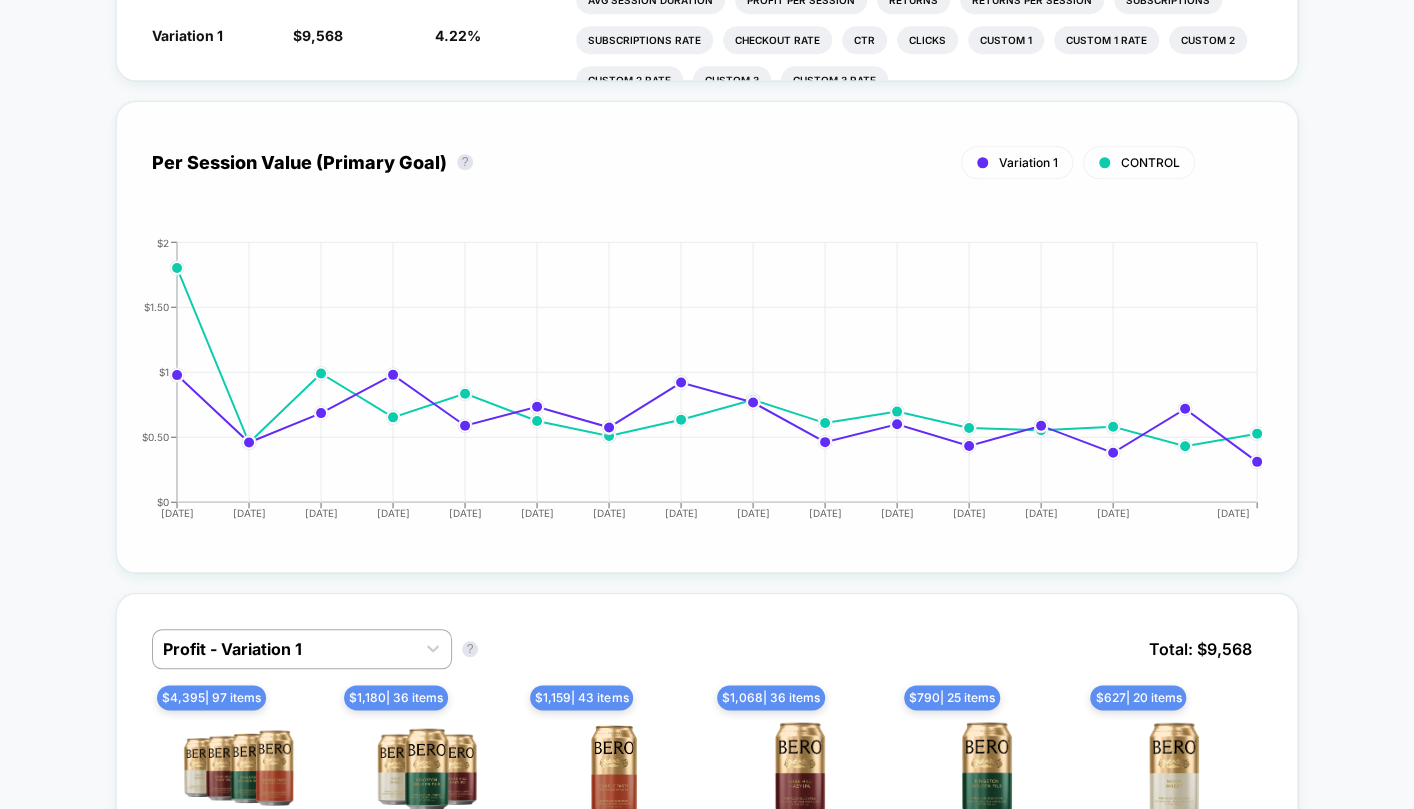 scroll, scrollTop: 772, scrollLeft: 0, axis: vertical 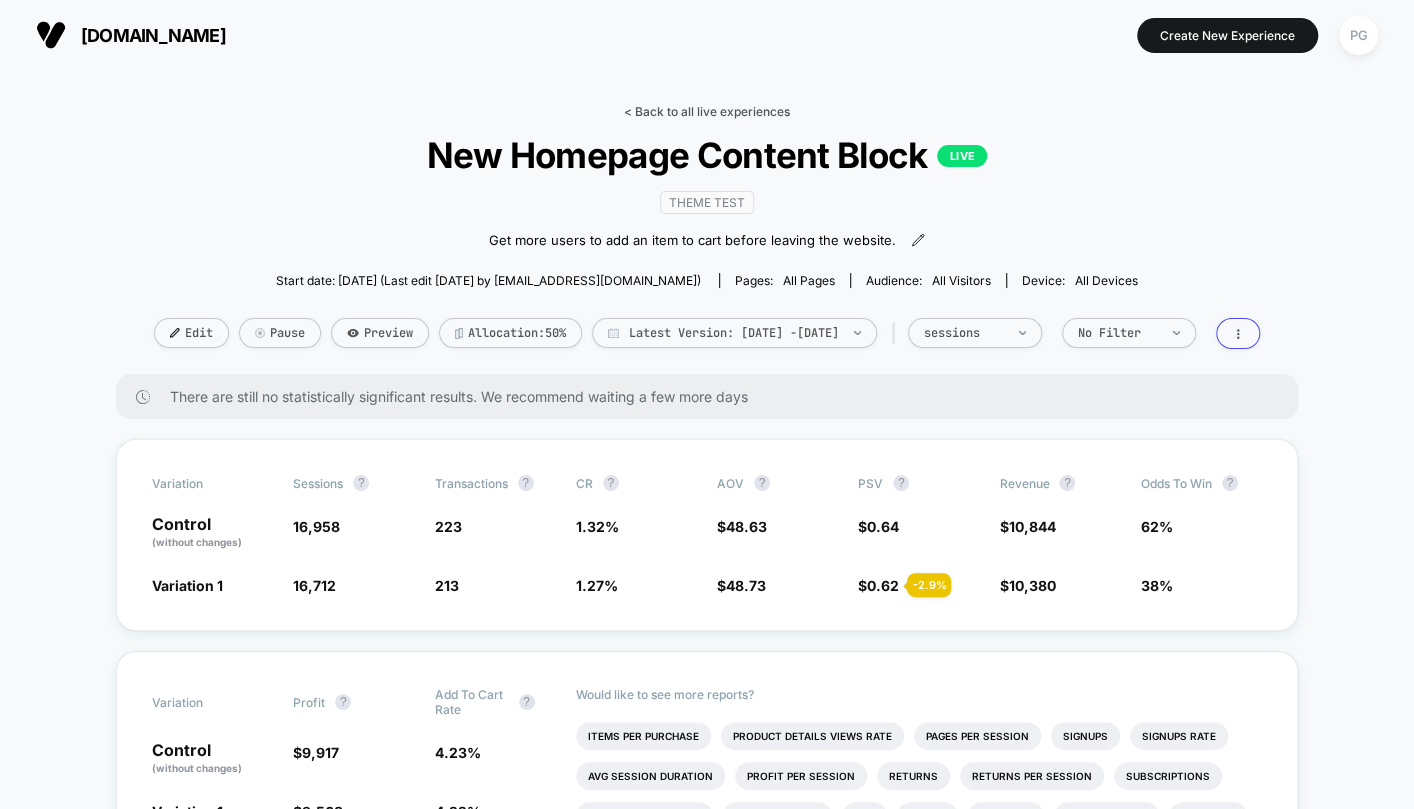 click on "< Back to all live experiences" at bounding box center (707, 111) 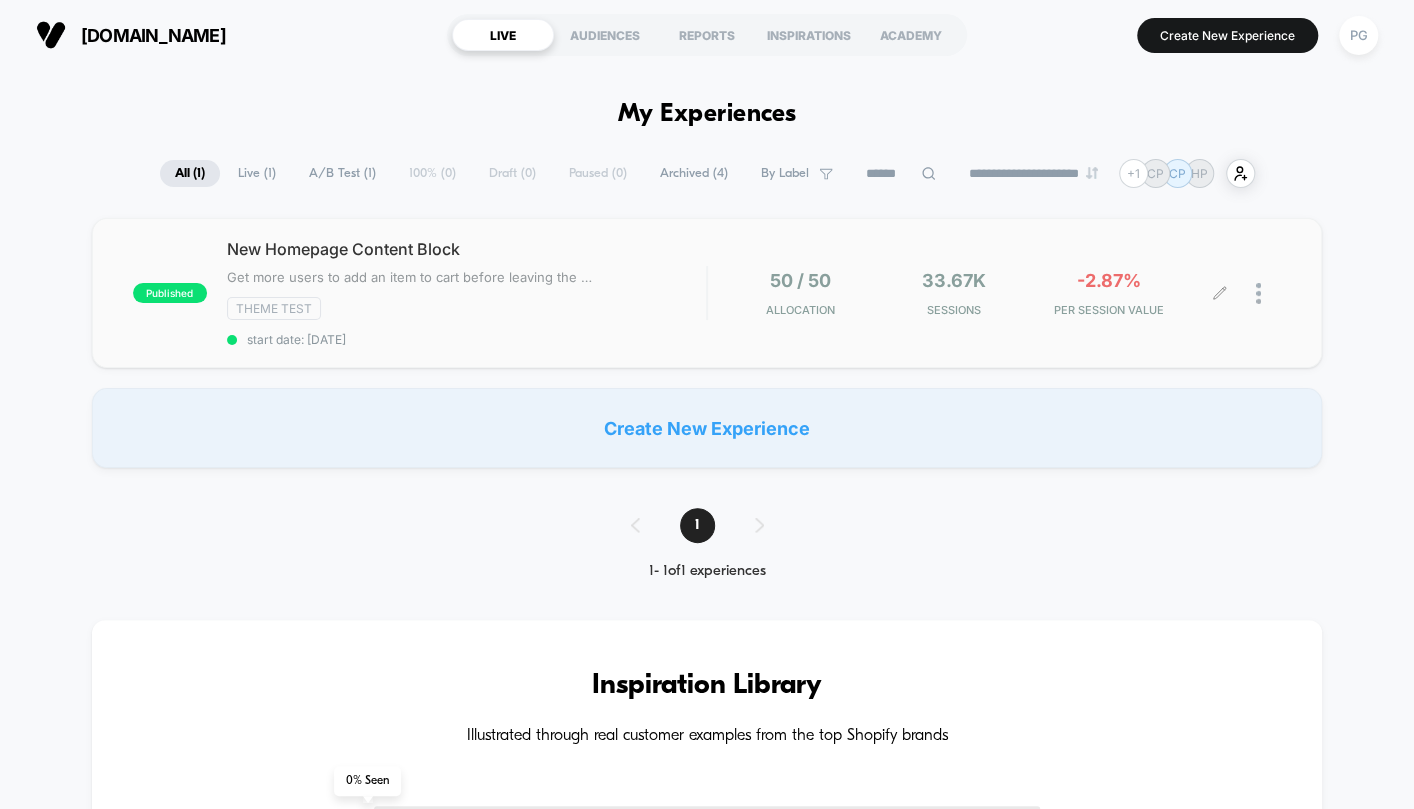 click at bounding box center [1258, 293] 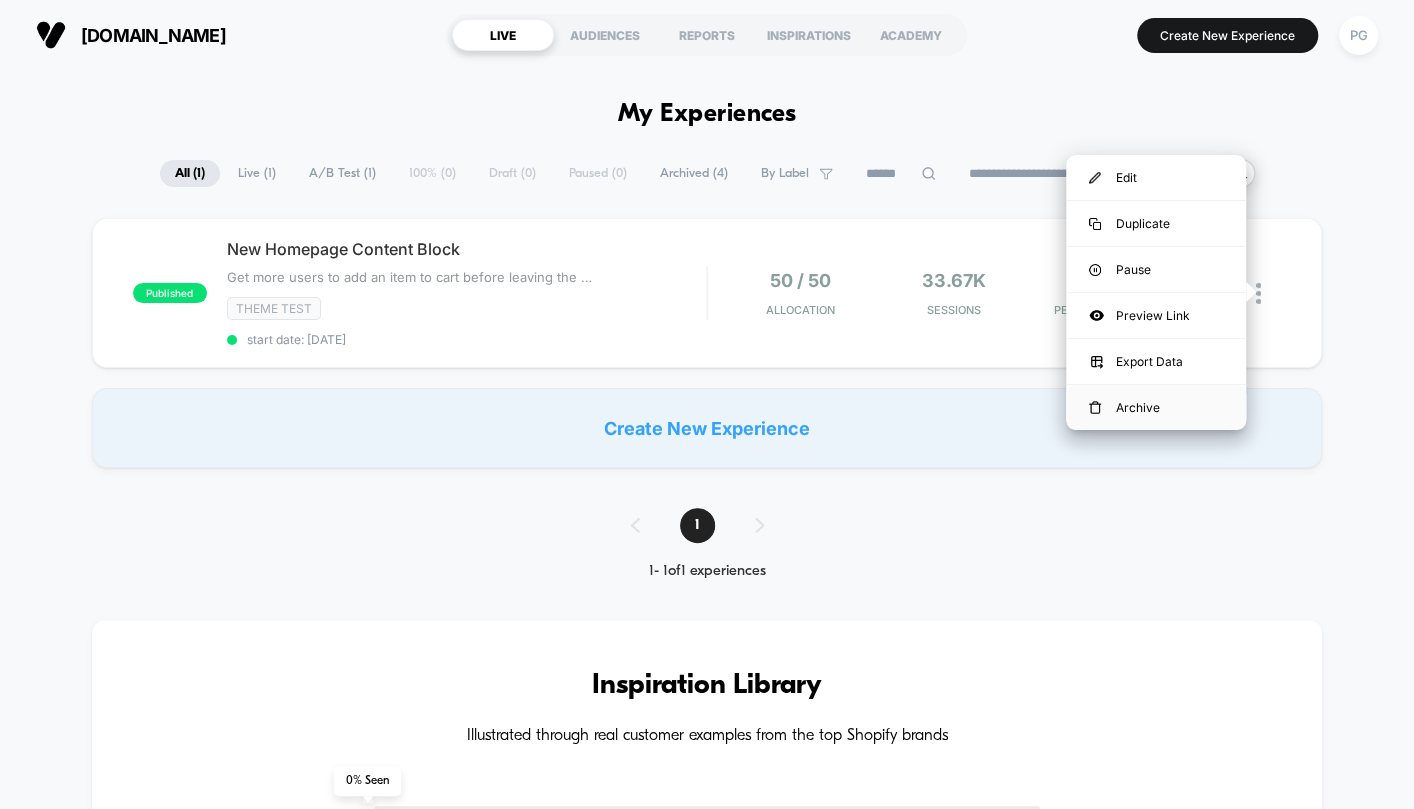 click on "Archive" at bounding box center [1156, 407] 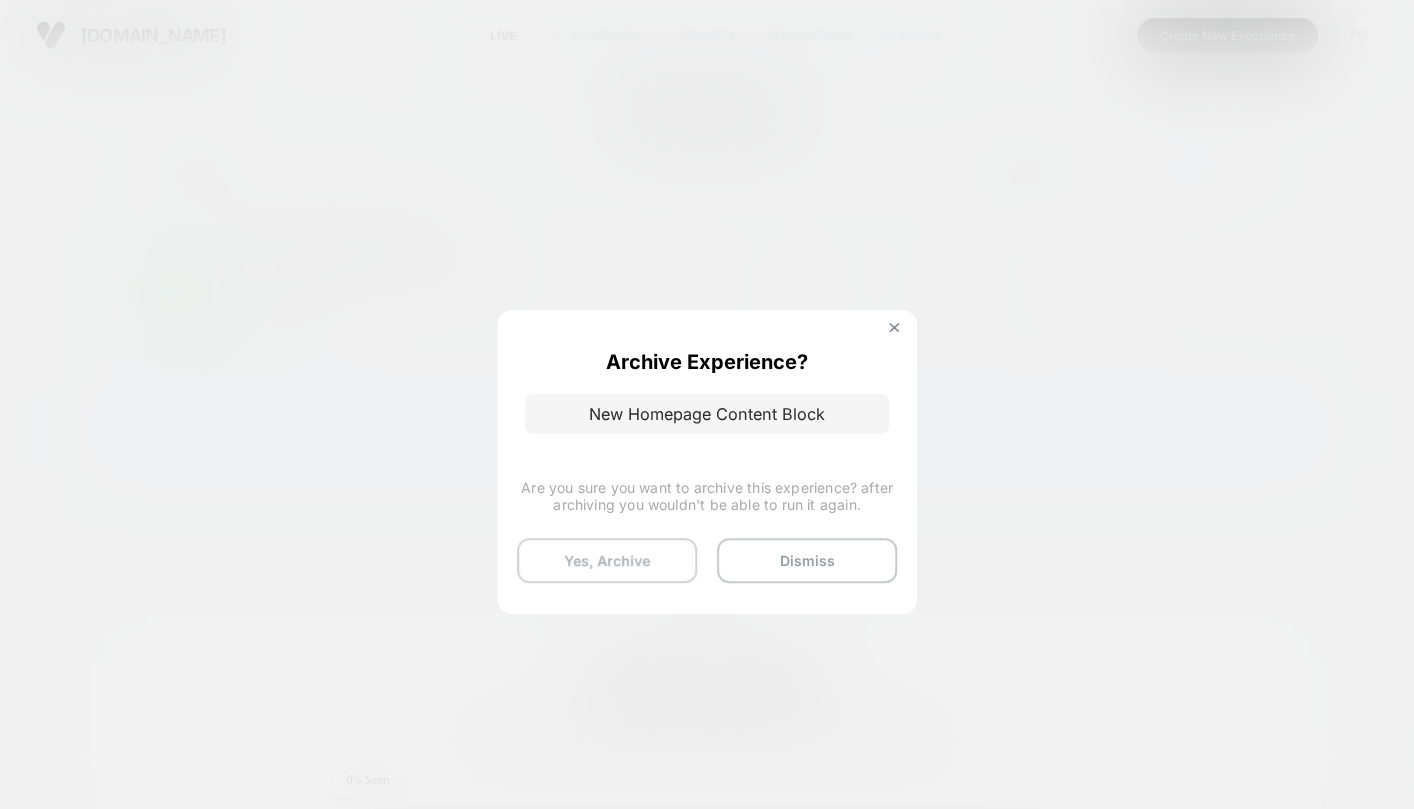 click on "Yes, Archive" at bounding box center [607, 560] 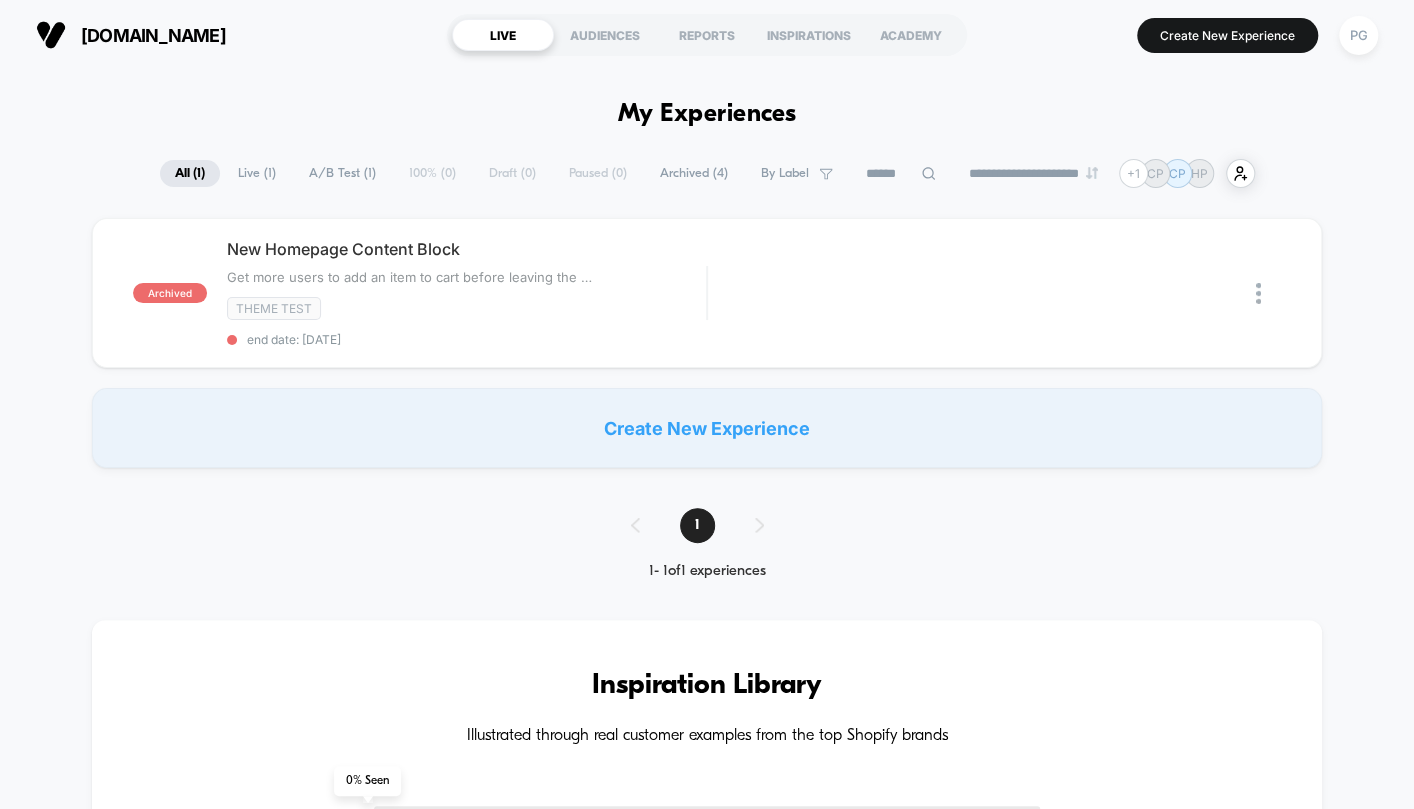 click on "**********" at bounding box center [707, 1164] 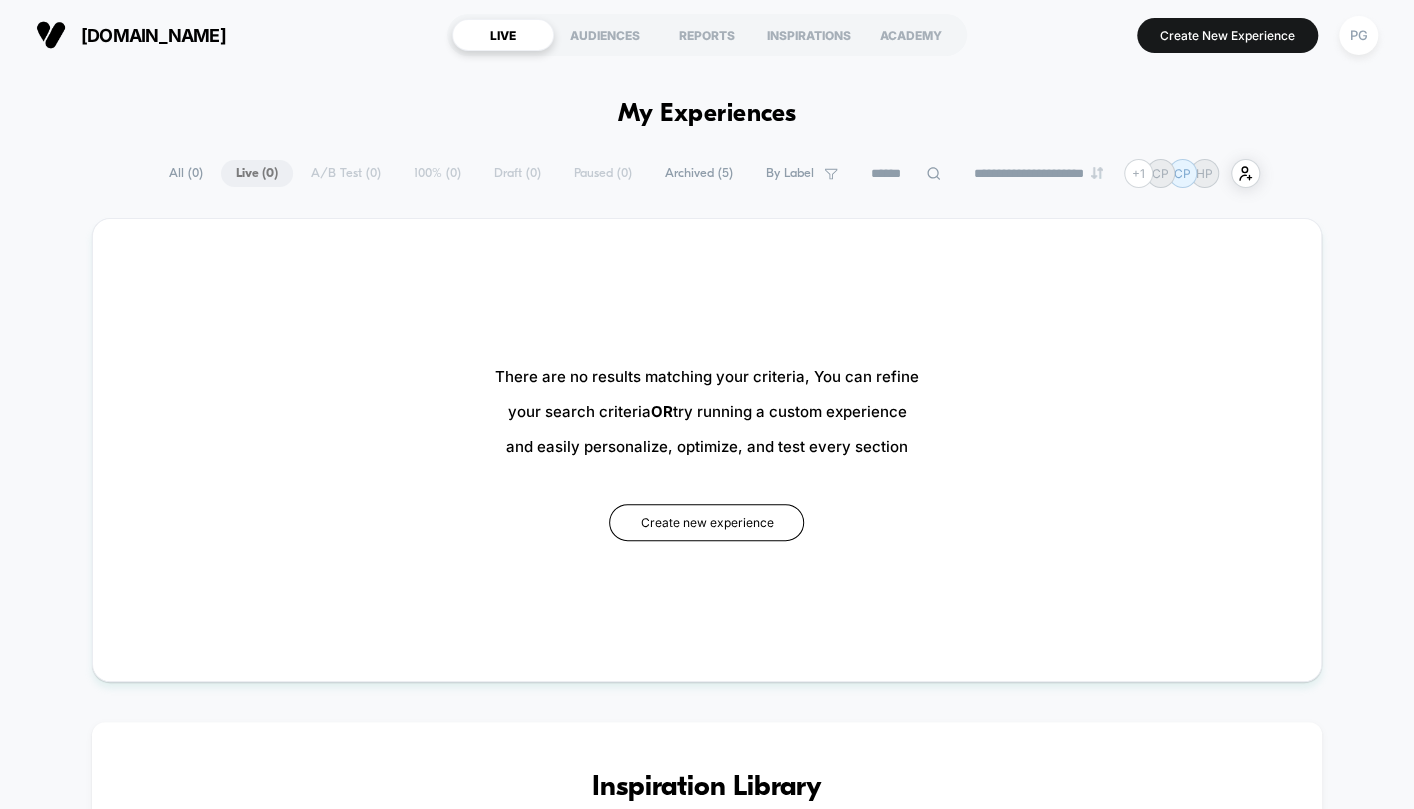 click on "All ( 0 )" at bounding box center [186, 173] 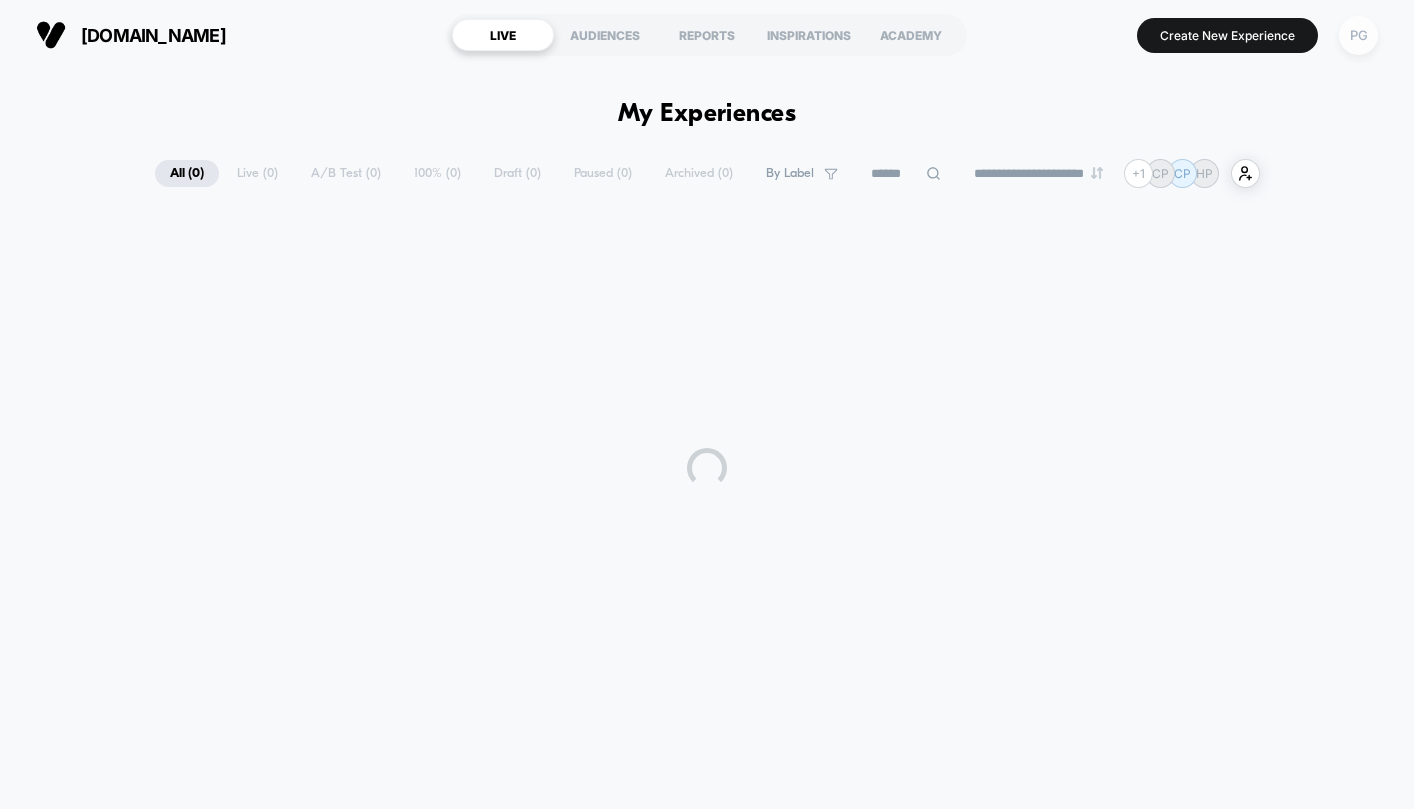 scroll, scrollTop: 0, scrollLeft: 0, axis: both 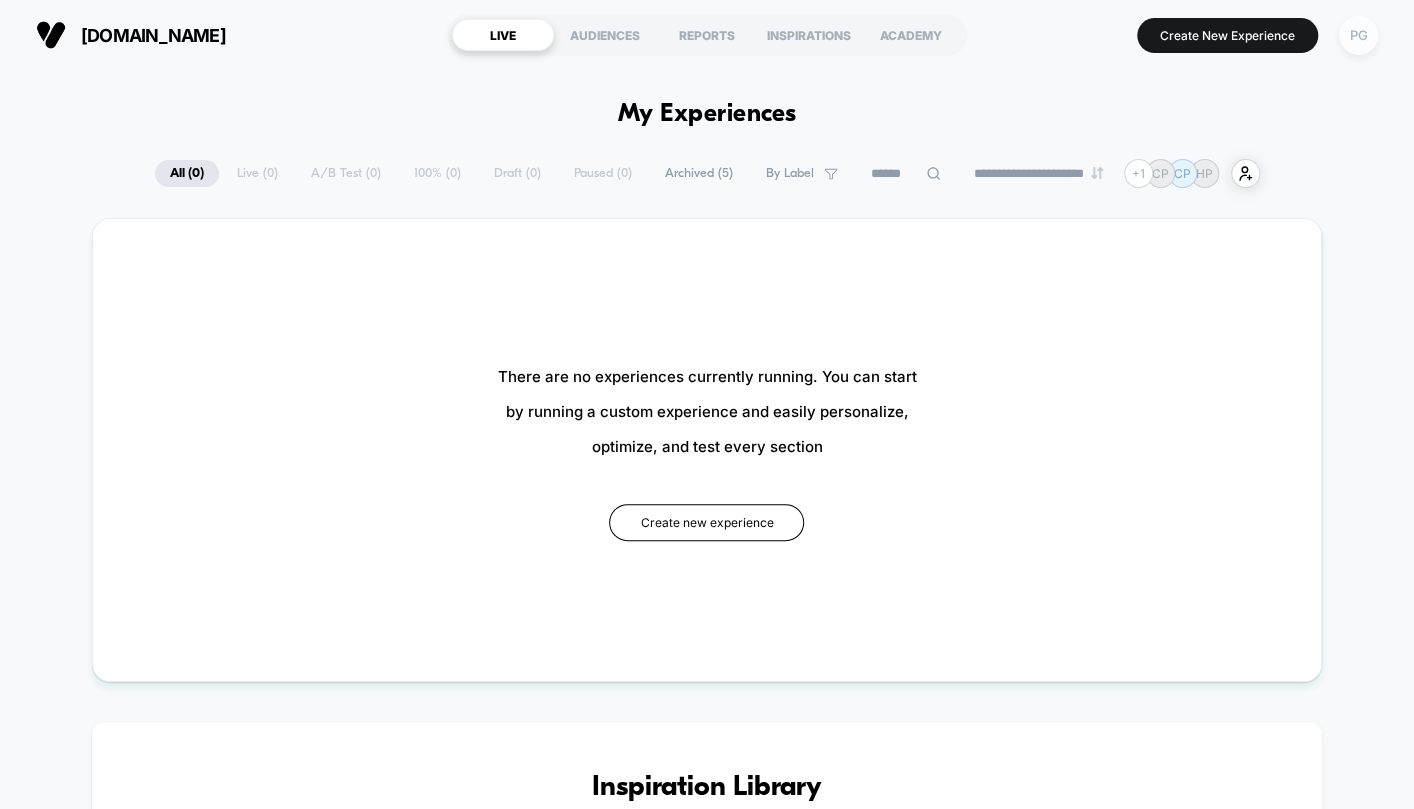click on "PG" at bounding box center [1358, 35] 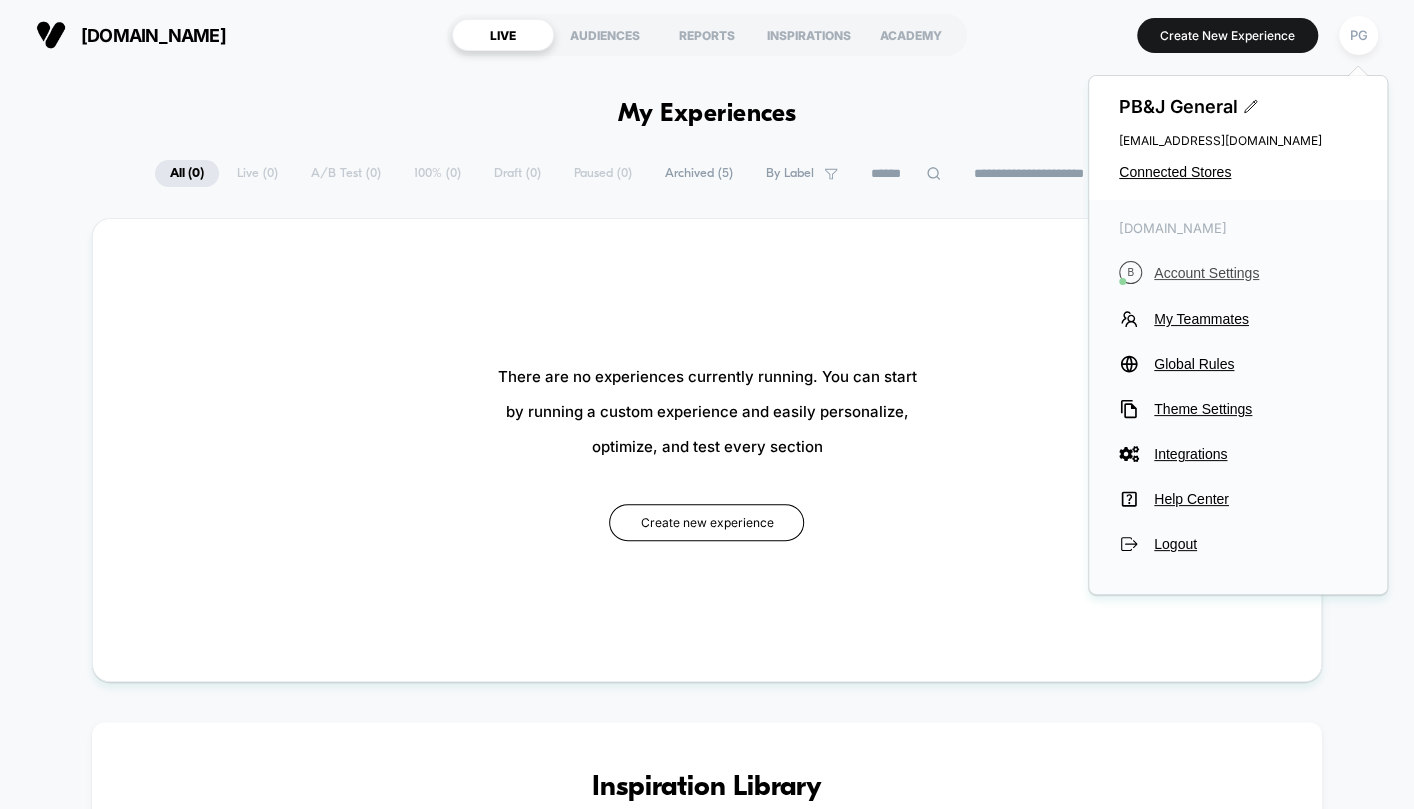 click on "Account Settings" at bounding box center [1255, 273] 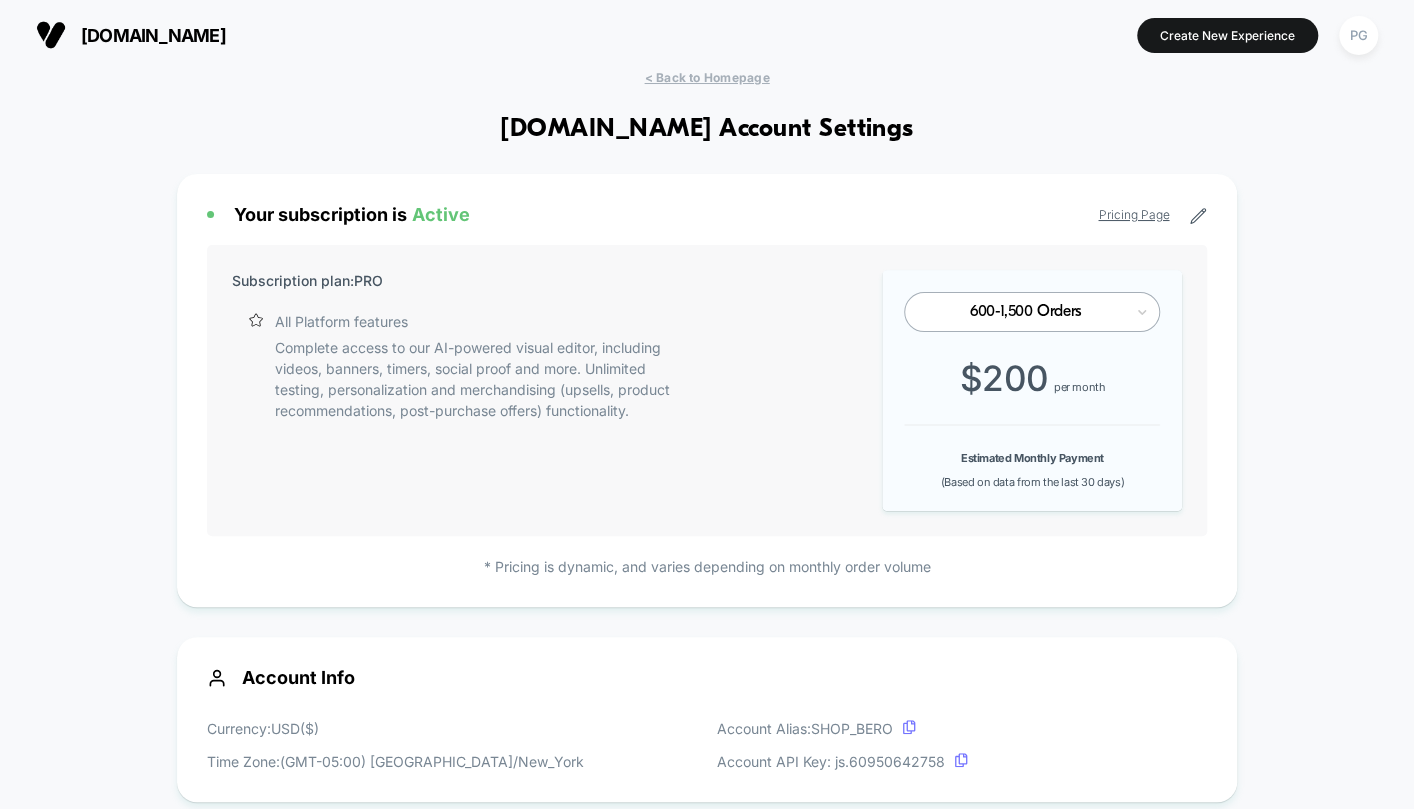 scroll, scrollTop: 270, scrollLeft: 0, axis: vertical 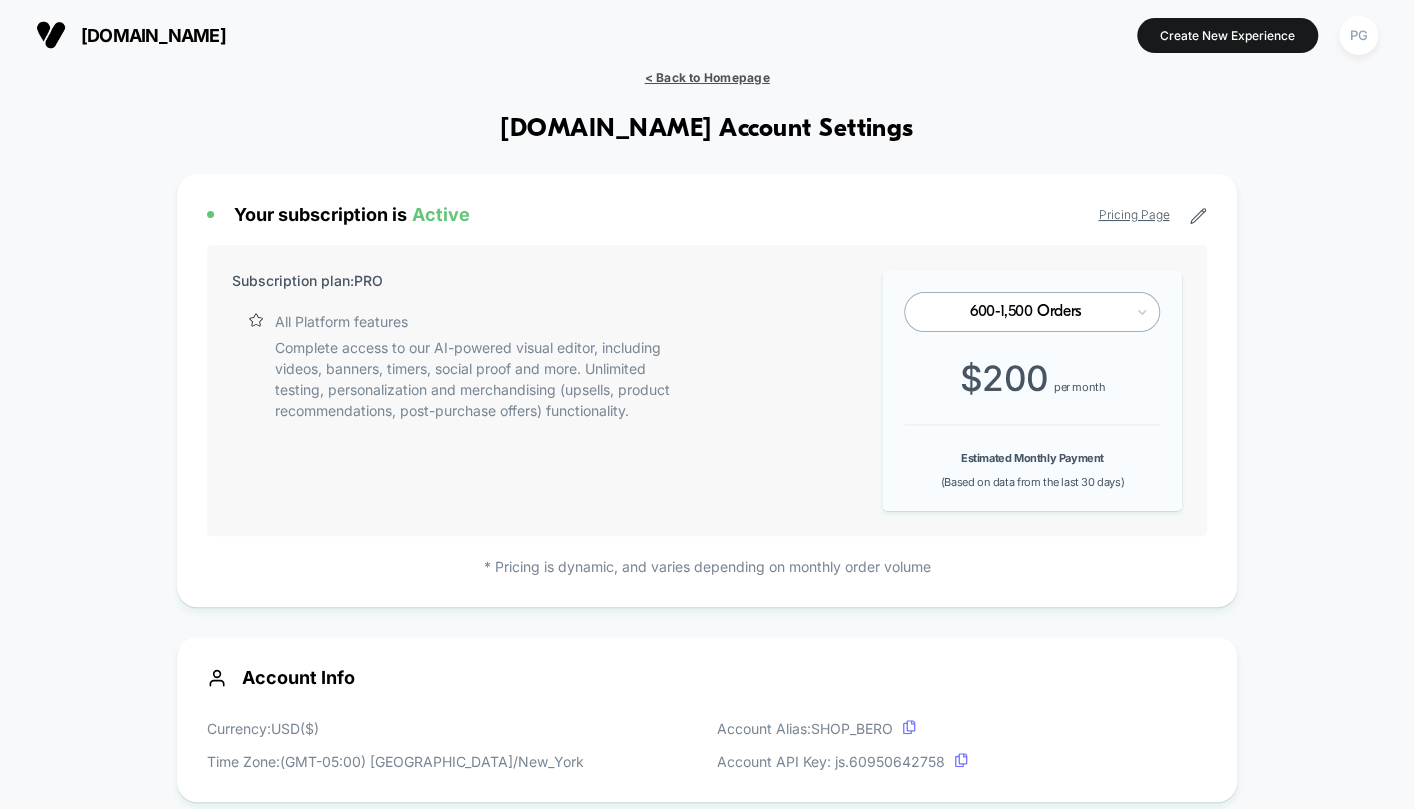 click on "< Back to Homepage" at bounding box center [706, 77] 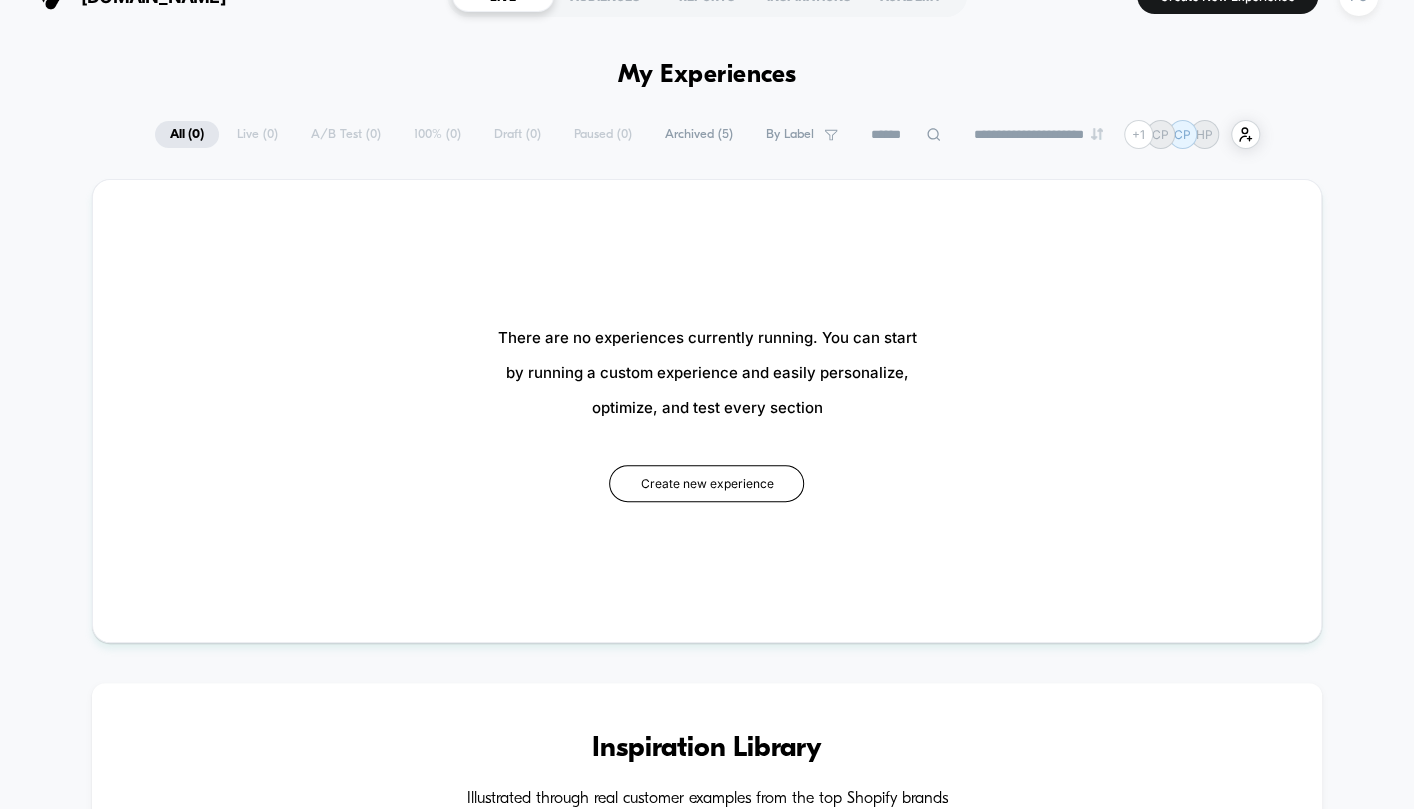 scroll, scrollTop: 0, scrollLeft: 0, axis: both 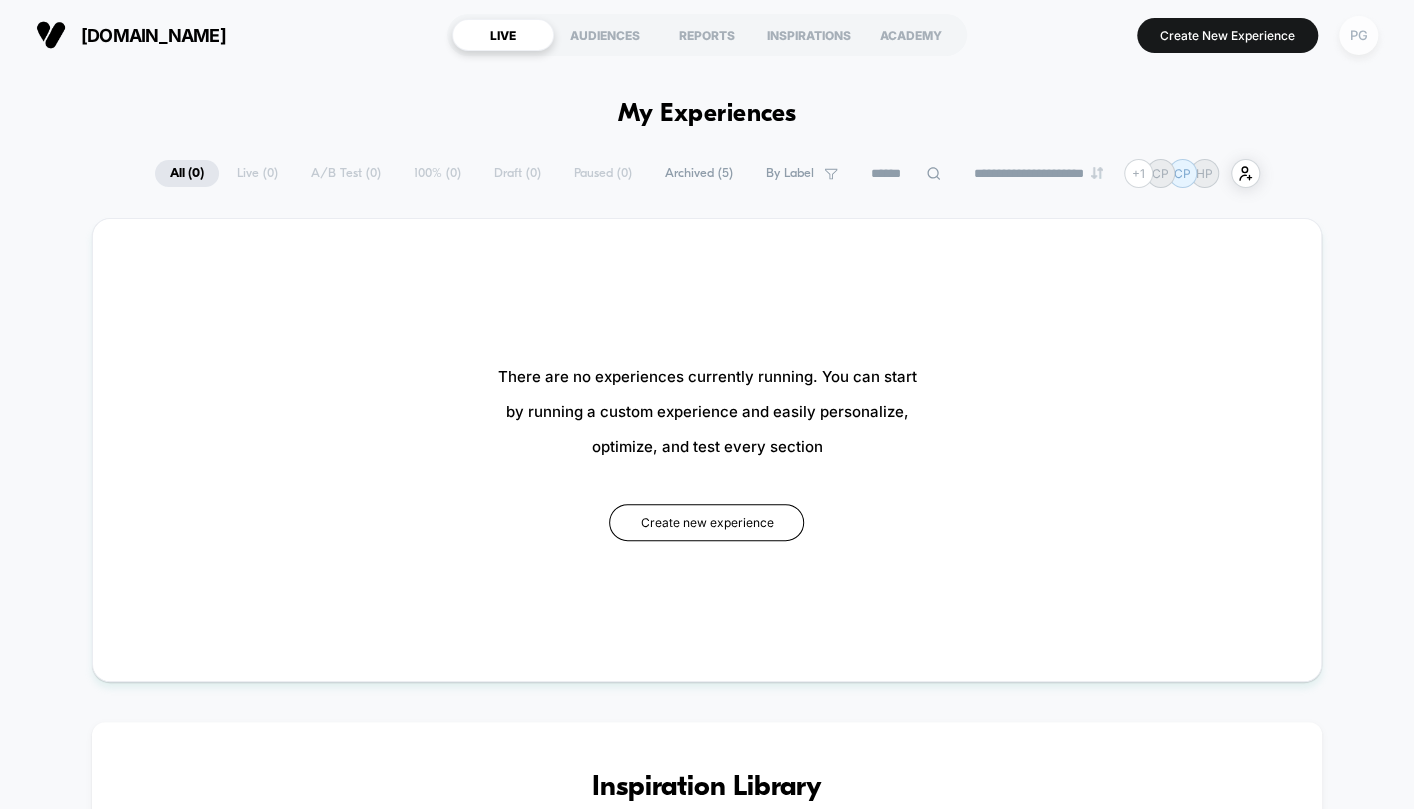 click on "PG" at bounding box center [1358, 35] 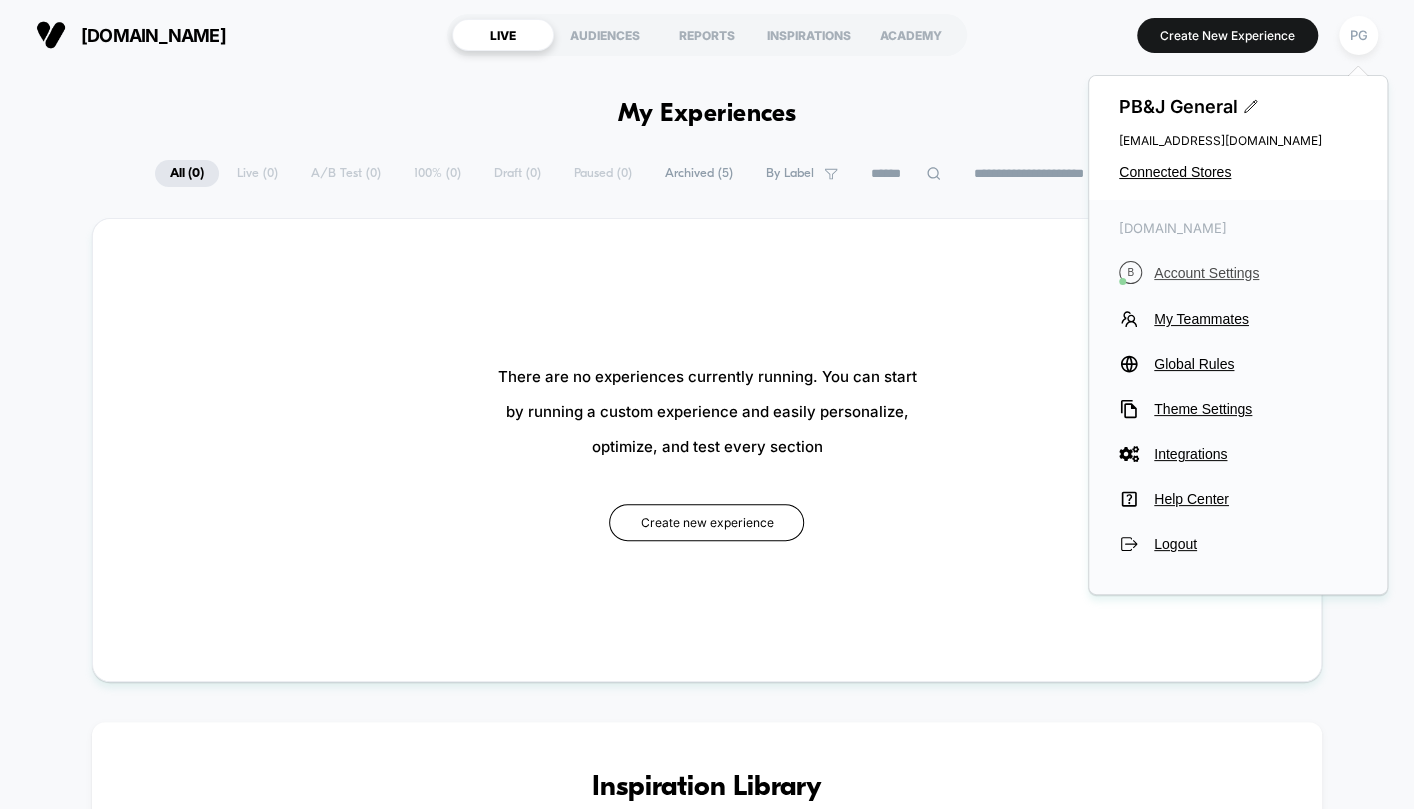 click on "Account Settings" at bounding box center (1255, 273) 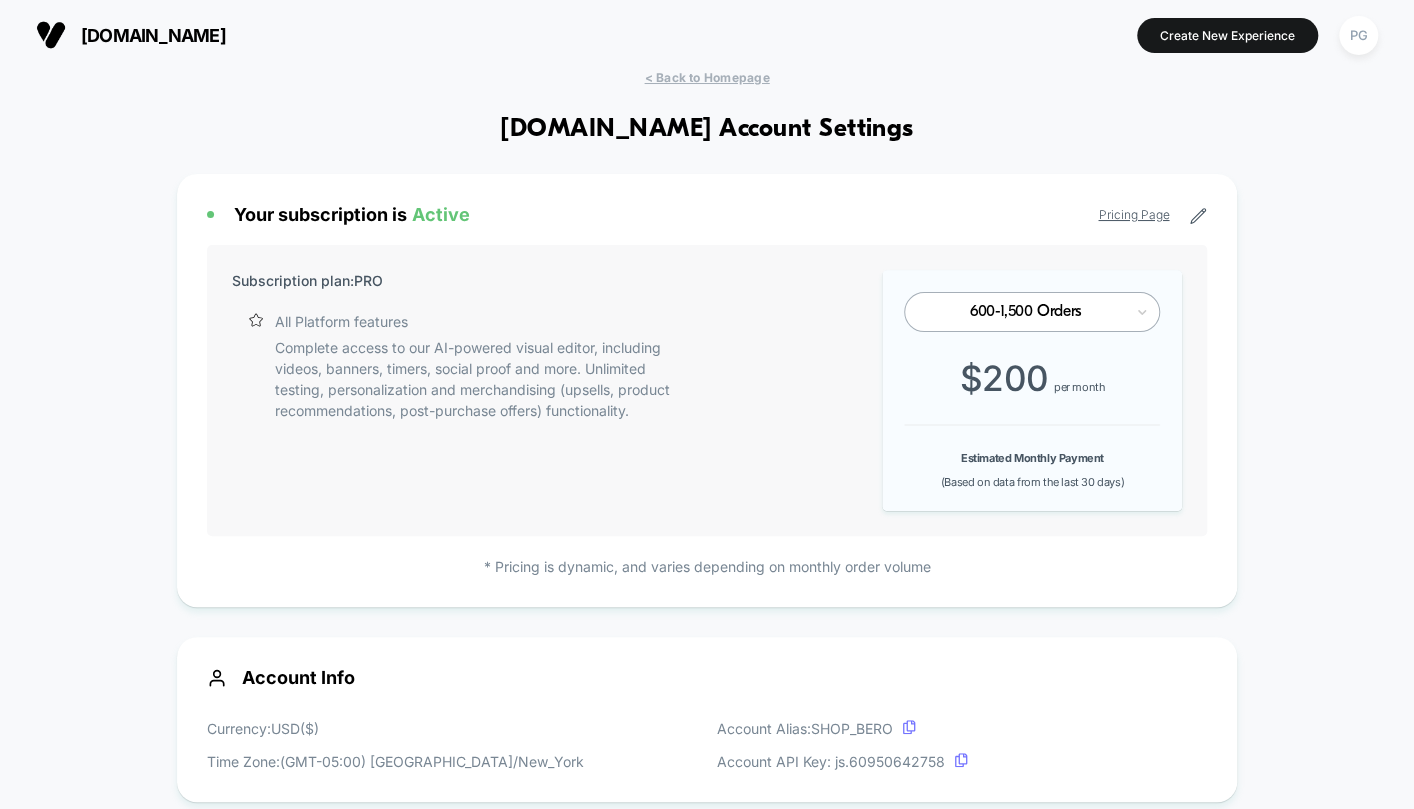 scroll, scrollTop: 270, scrollLeft: 0, axis: vertical 